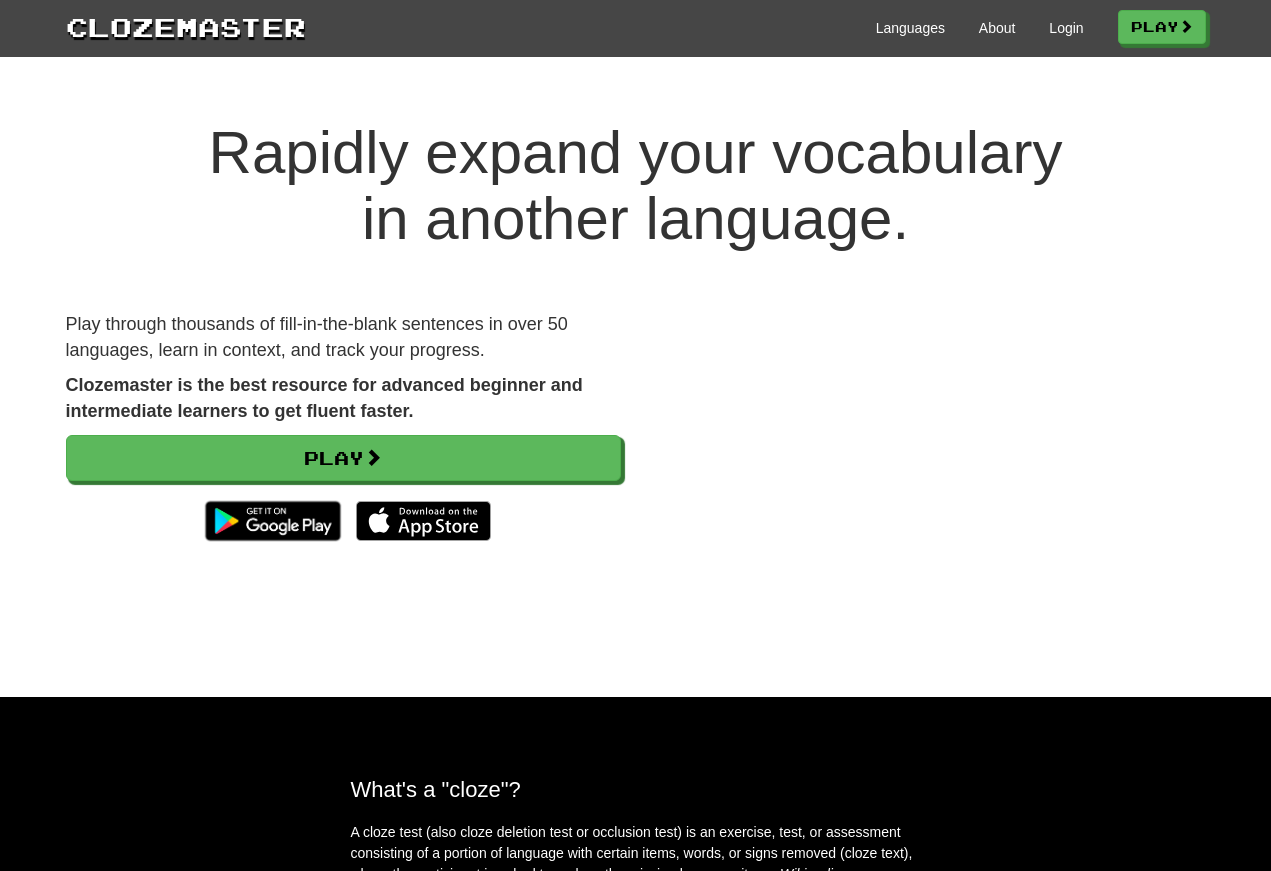 scroll, scrollTop: 0, scrollLeft: 0, axis: both 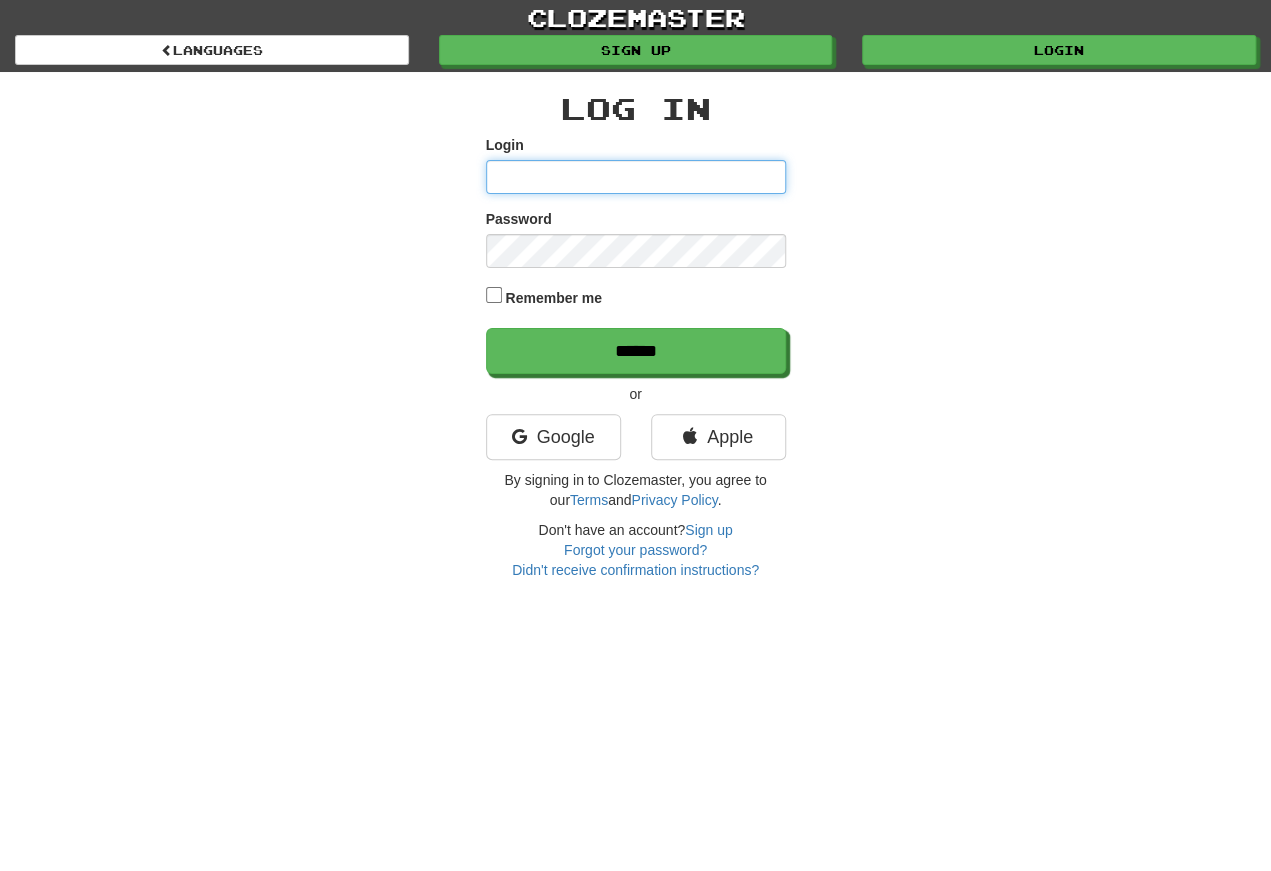 type on "**********" 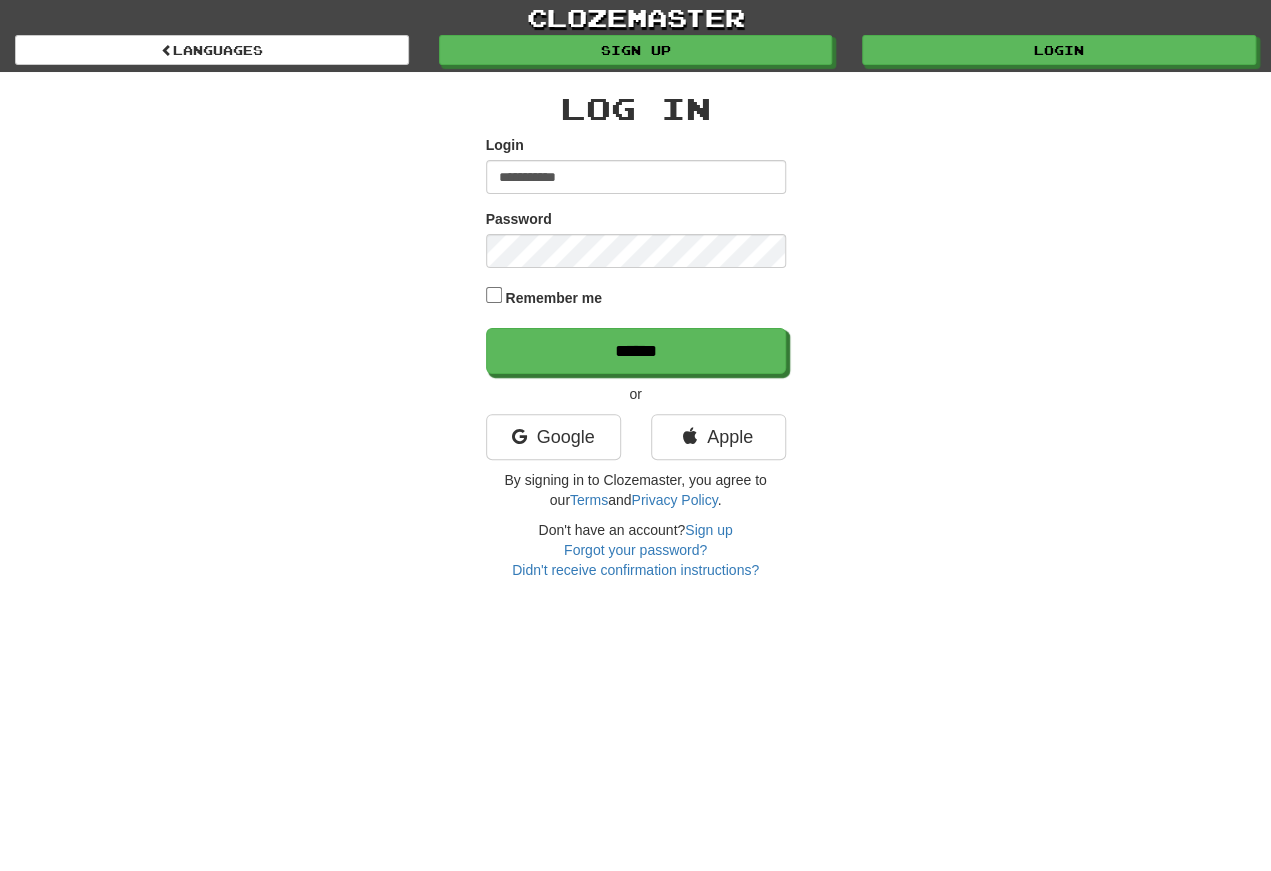 click on "******" at bounding box center (636, 351) 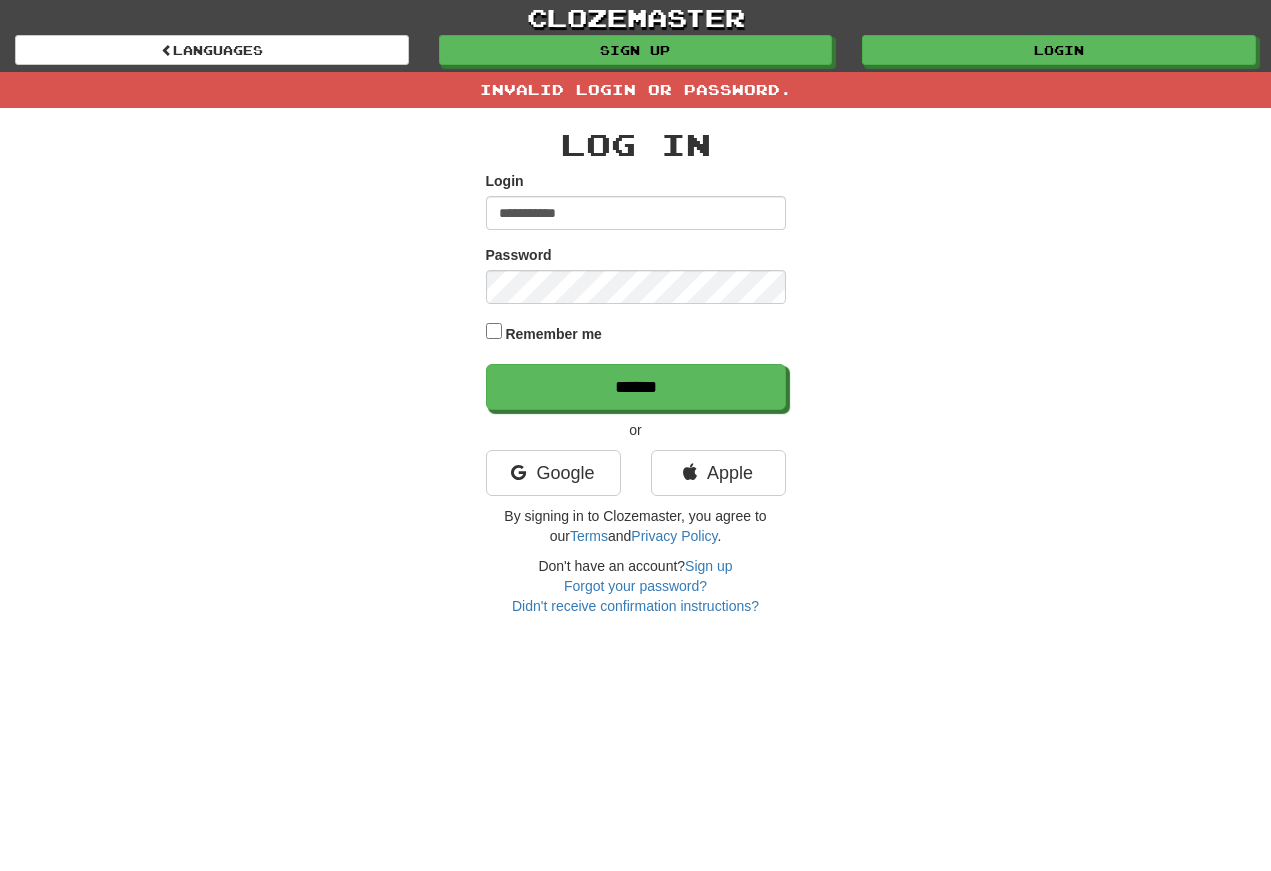 scroll, scrollTop: 0, scrollLeft: 0, axis: both 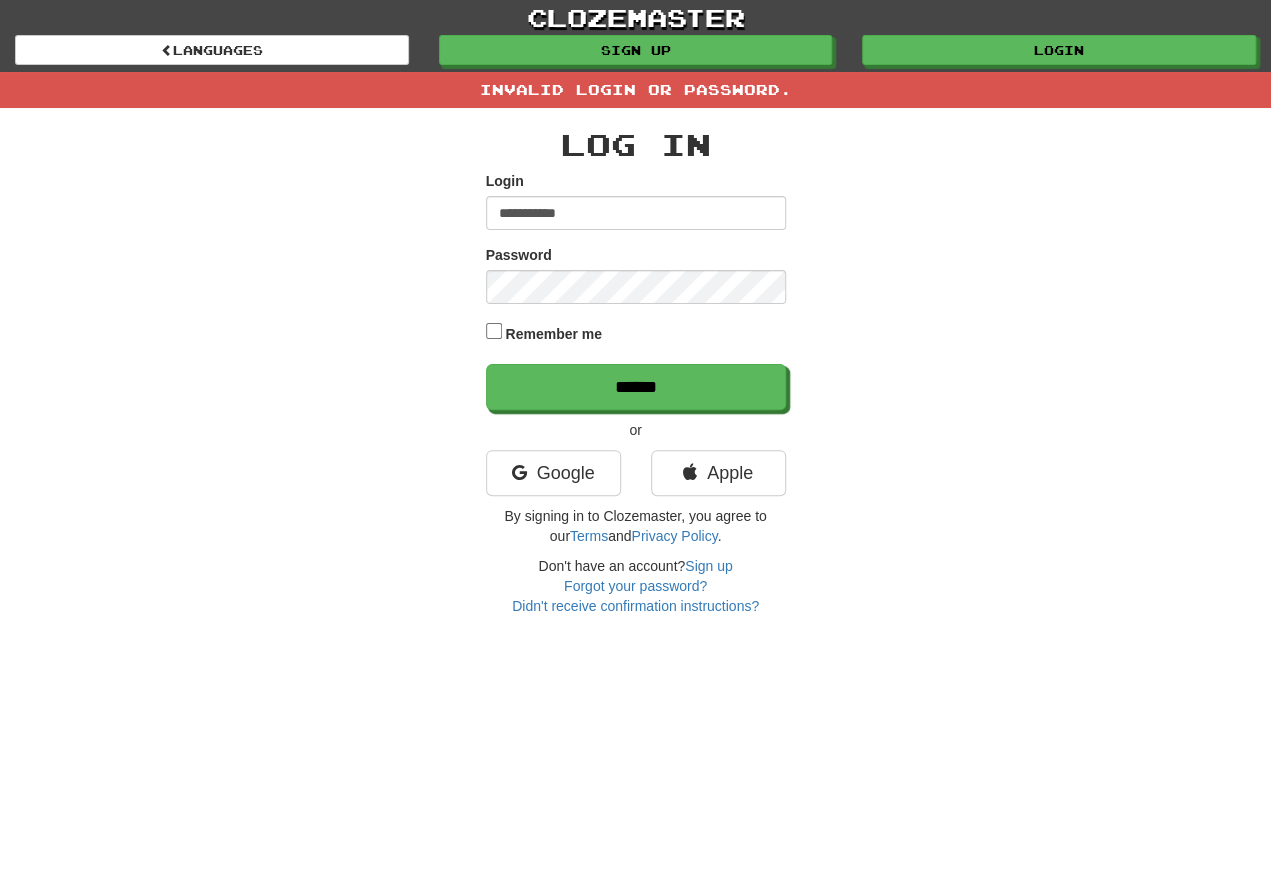 click on "**********" at bounding box center (636, 213) 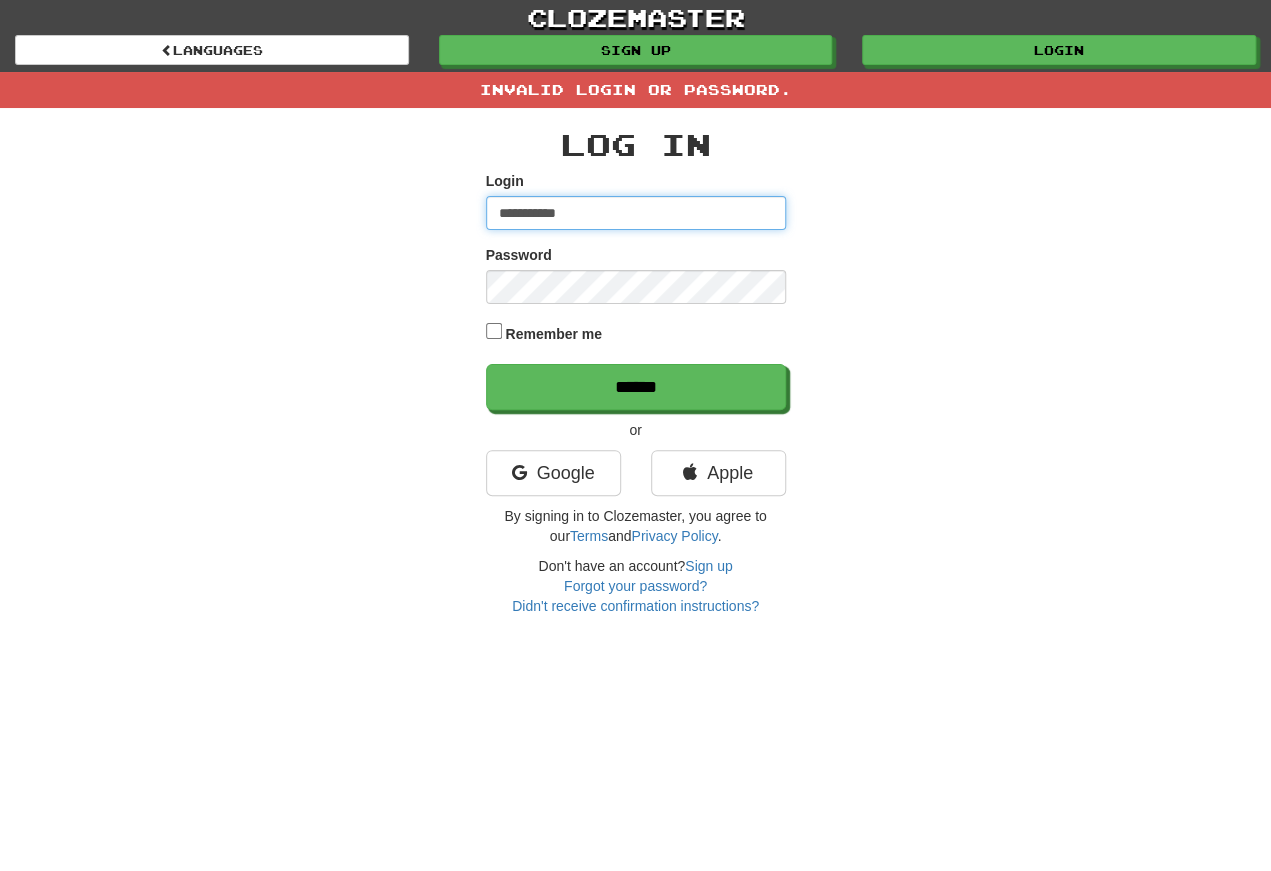 click on "**********" at bounding box center (636, 213) 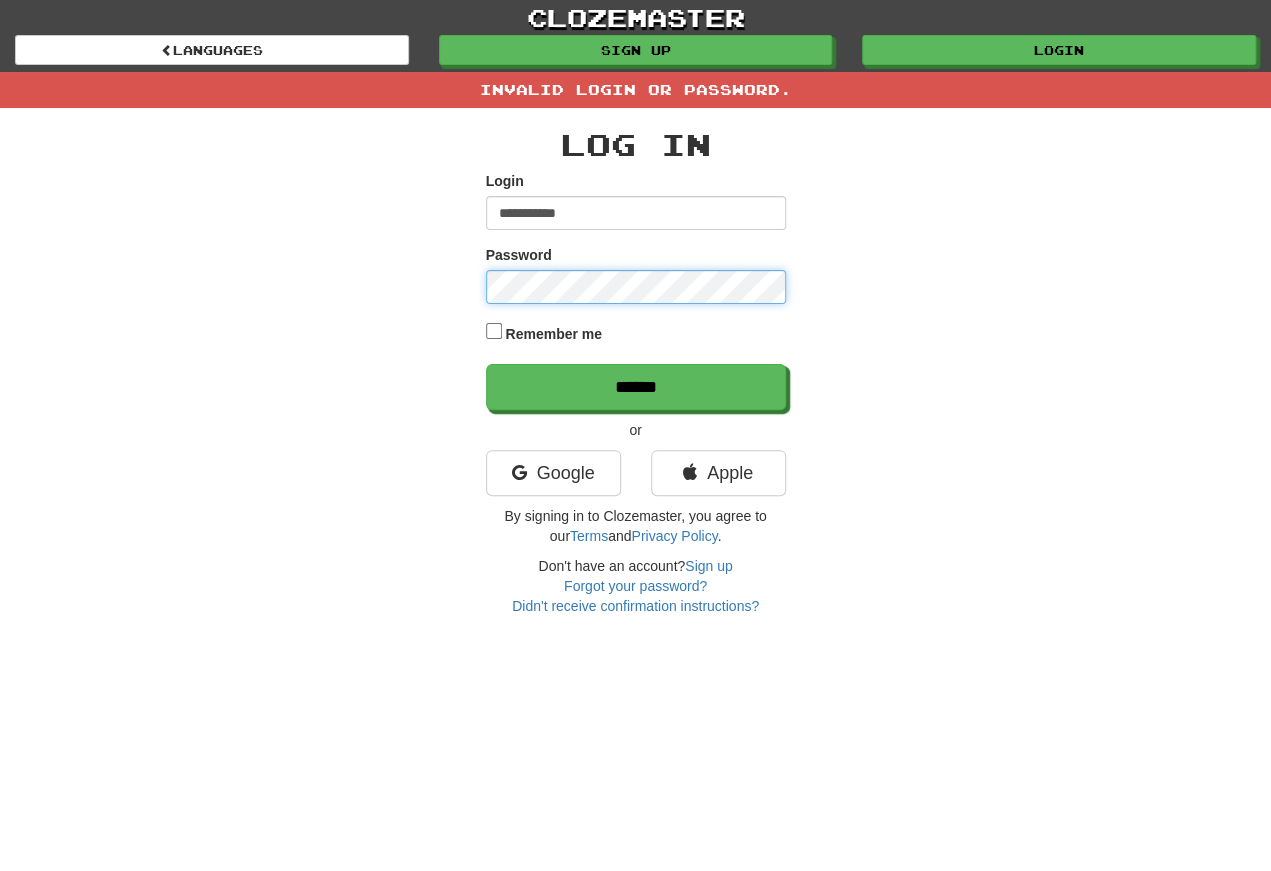 click on "******" at bounding box center [636, 387] 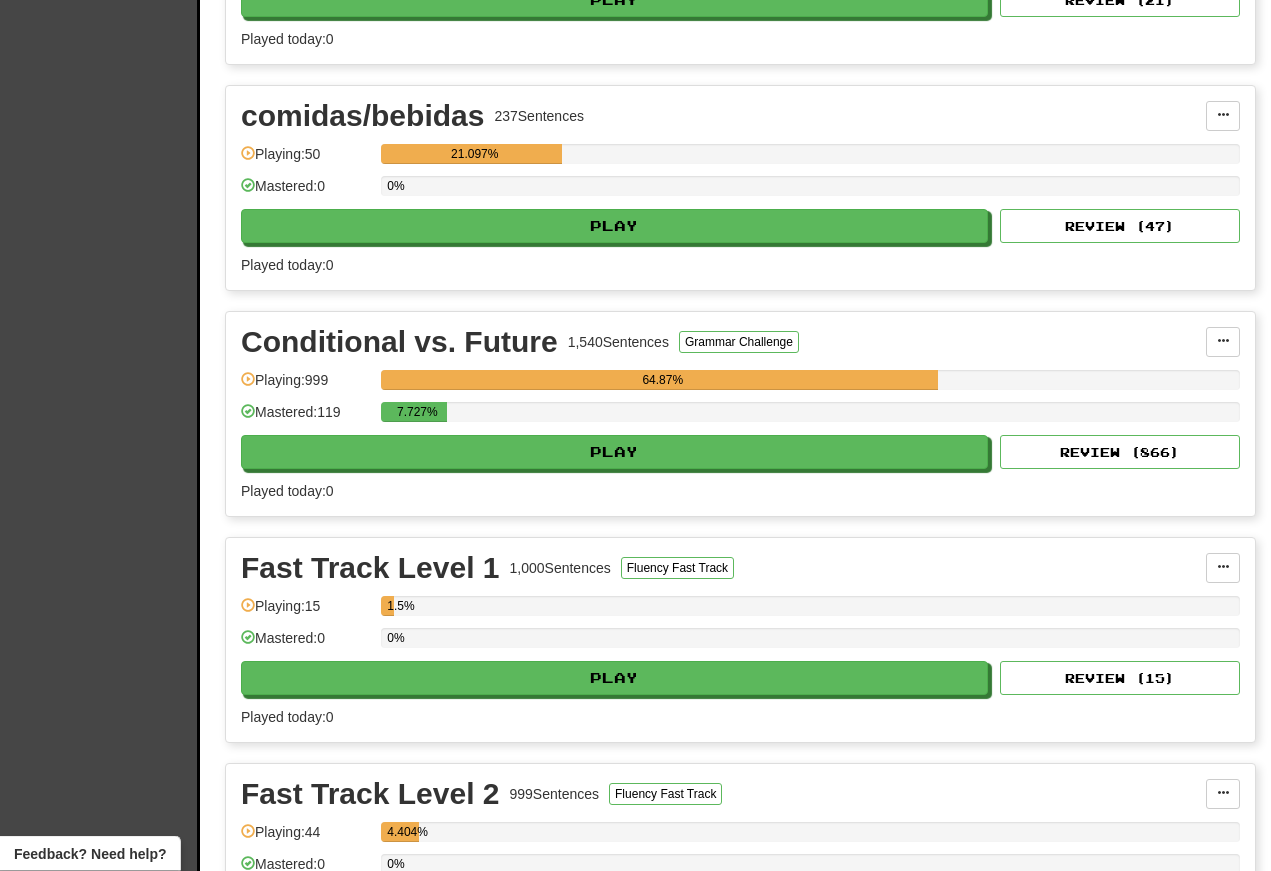 scroll, scrollTop: 3520, scrollLeft: 0, axis: vertical 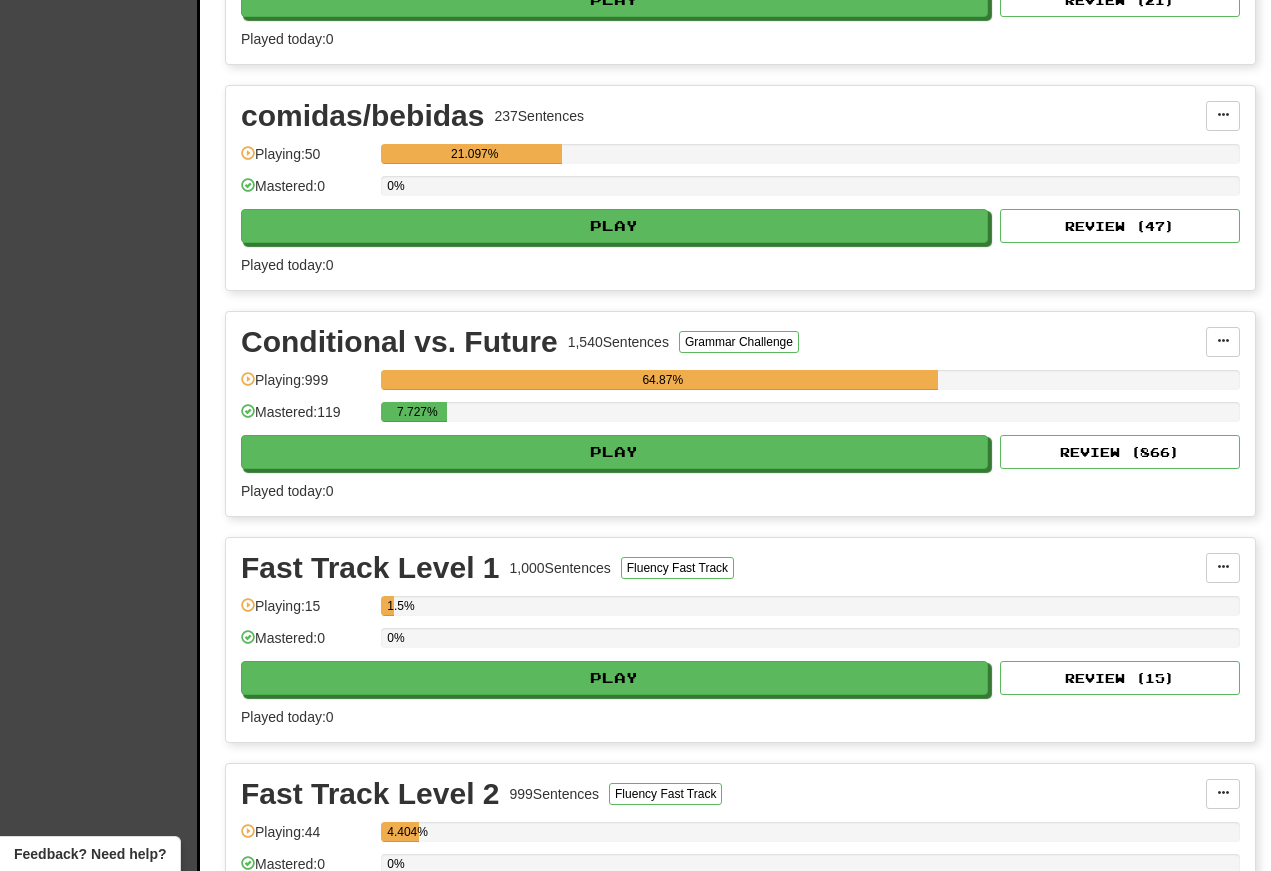 click on "Play" at bounding box center (614, 452) 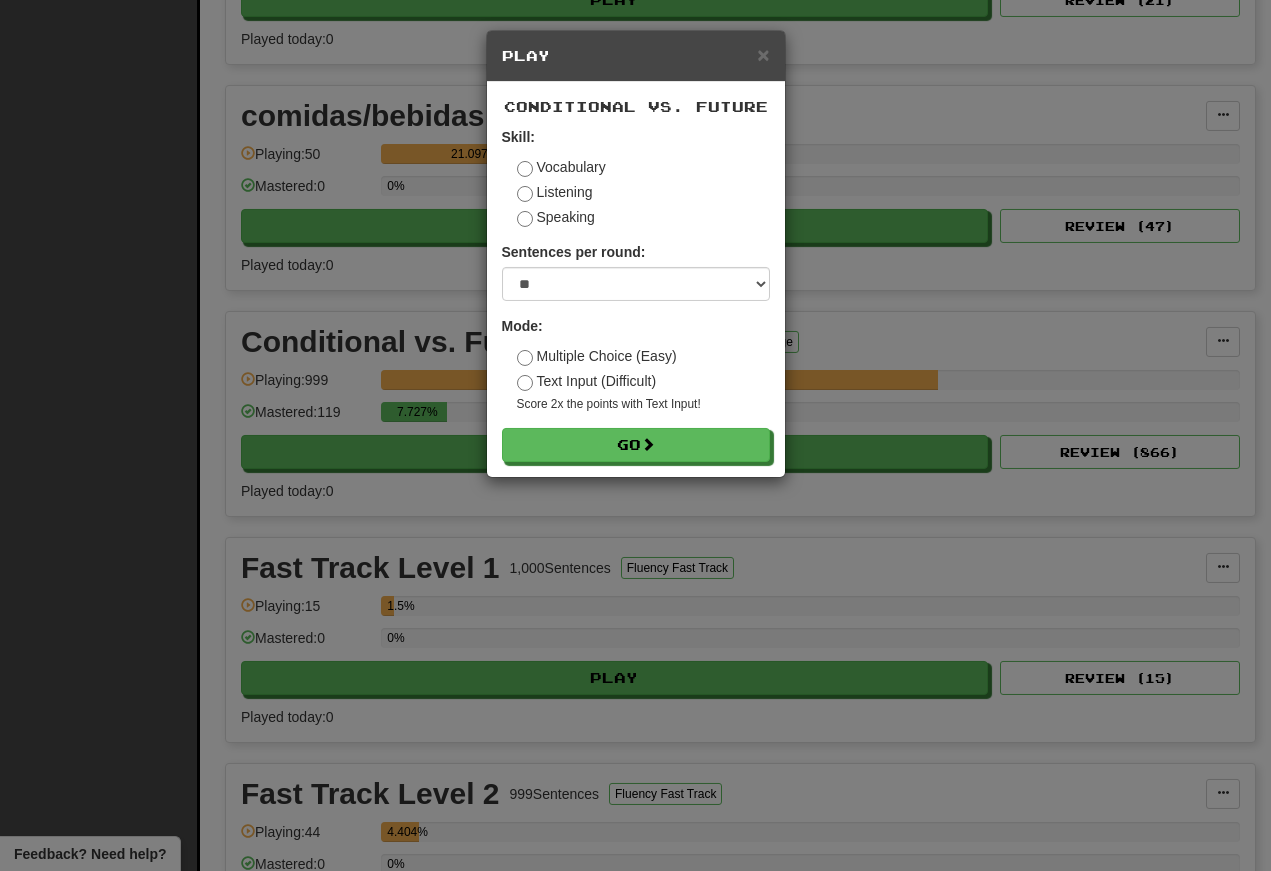 click on "Go" at bounding box center [636, 445] 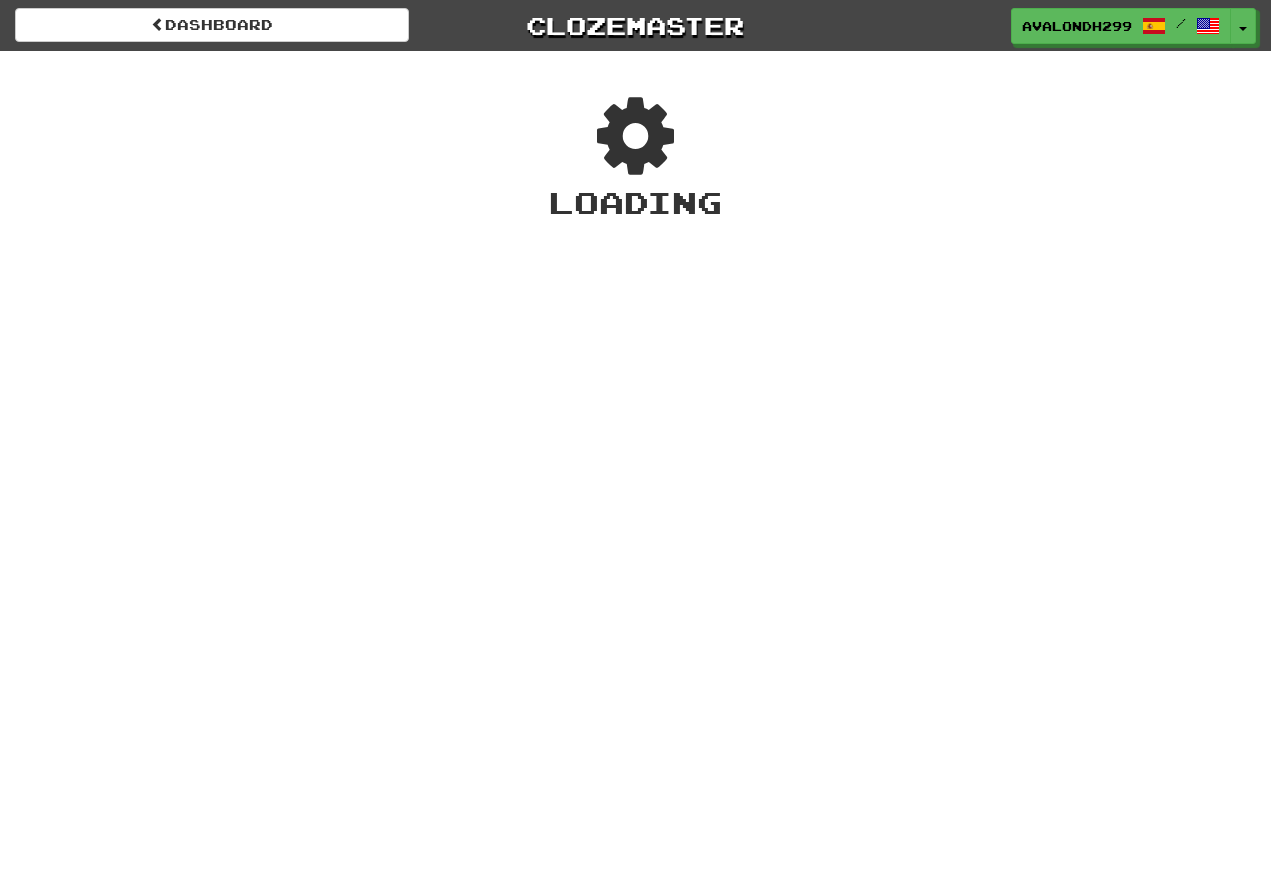 scroll, scrollTop: 0, scrollLeft: 0, axis: both 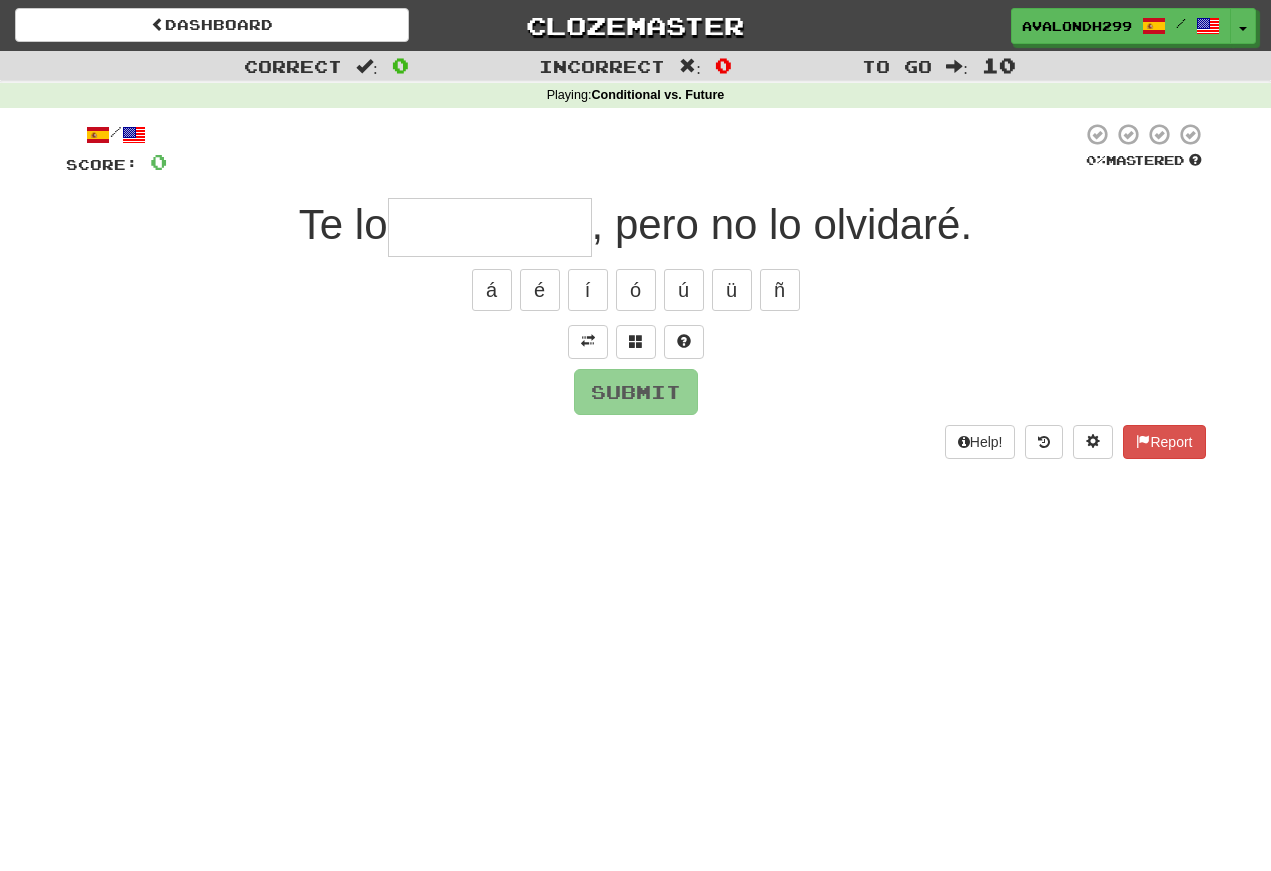 click at bounding box center (490, 227) 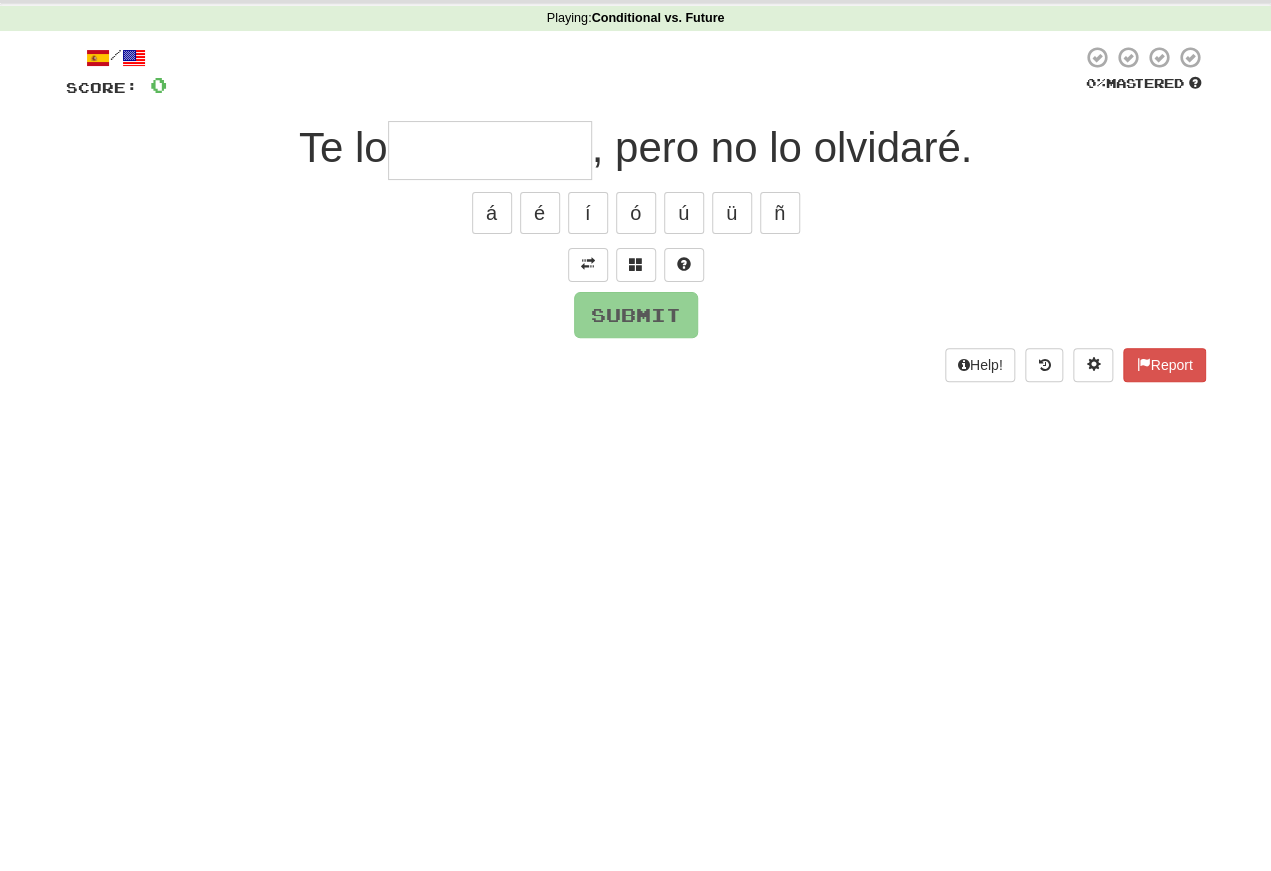 click at bounding box center [588, 342] 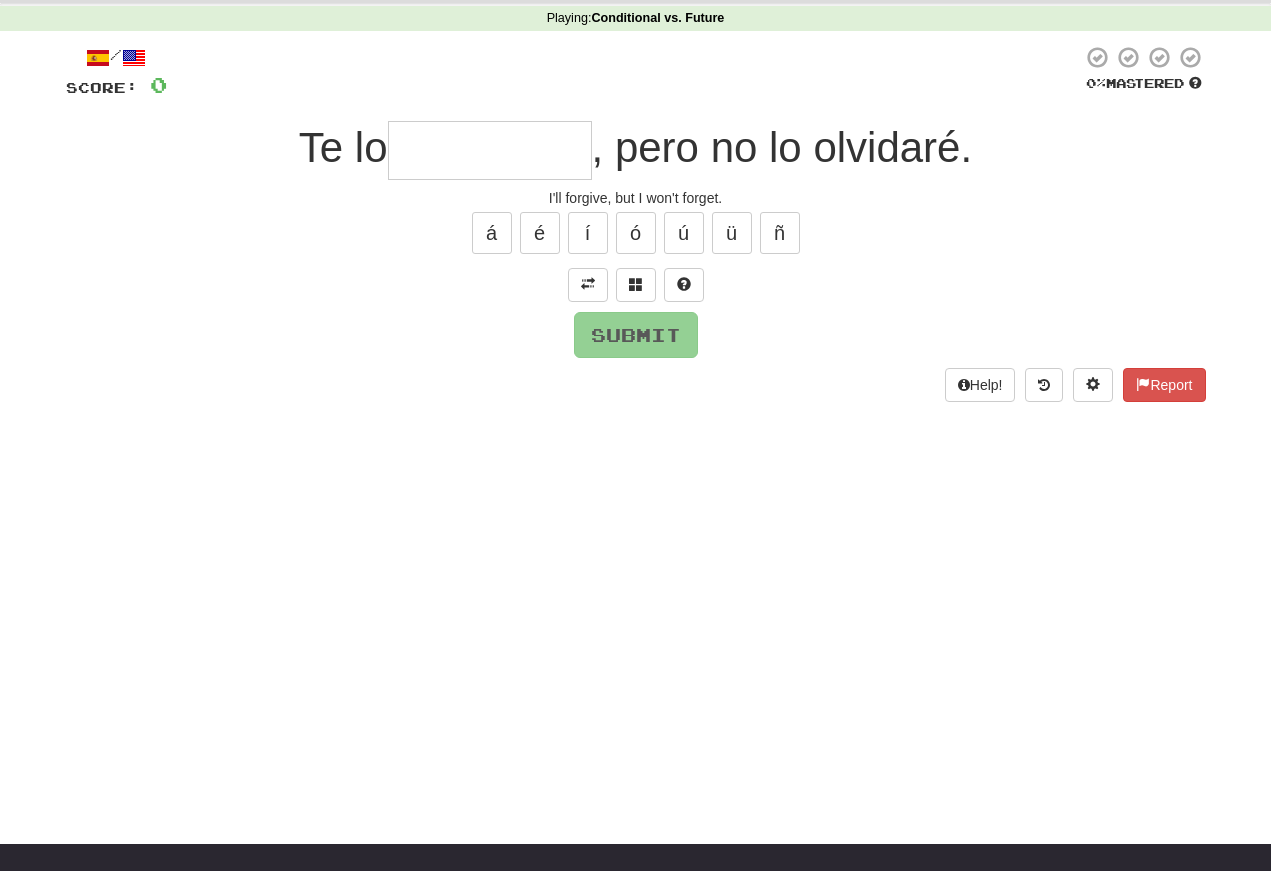 click at bounding box center (490, 150) 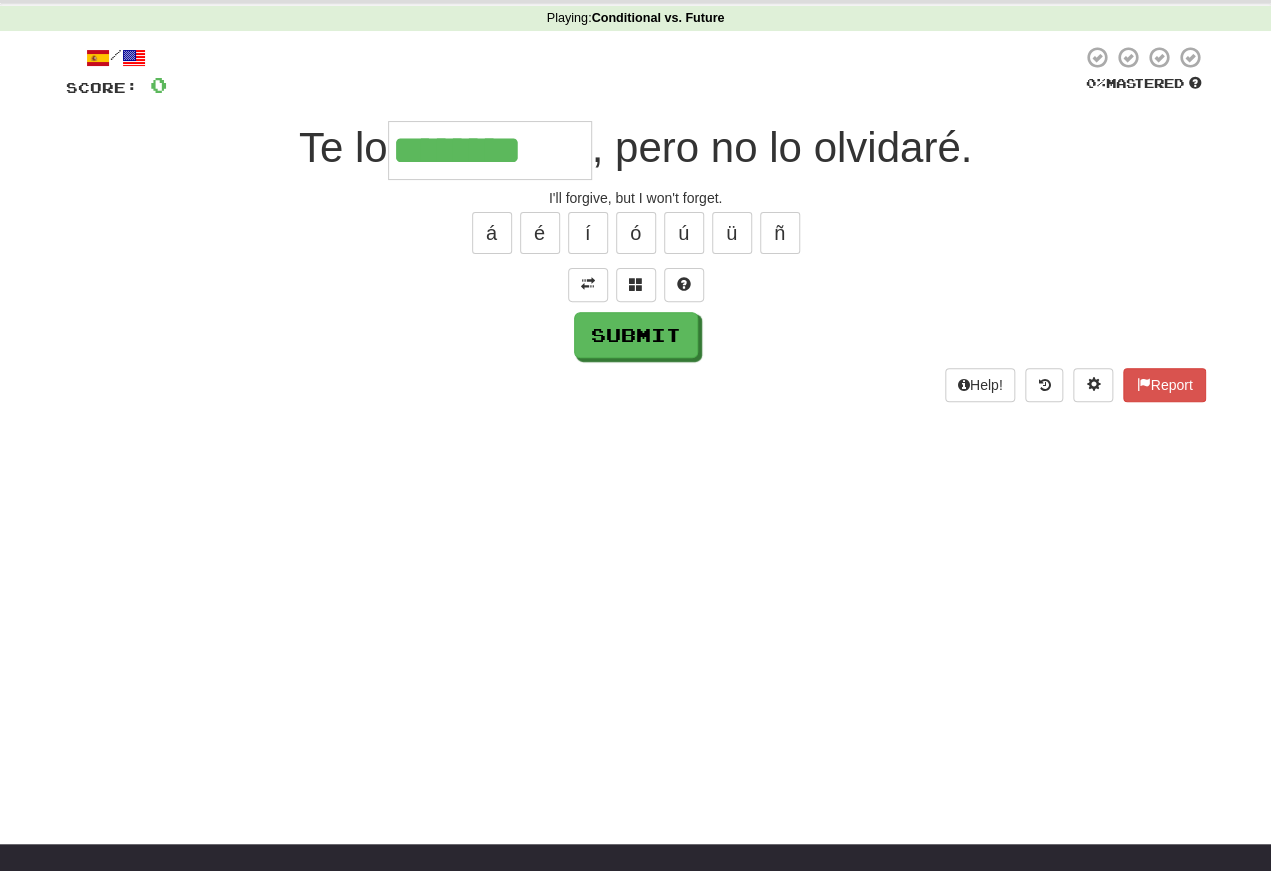 click on "é" at bounding box center (540, 233) 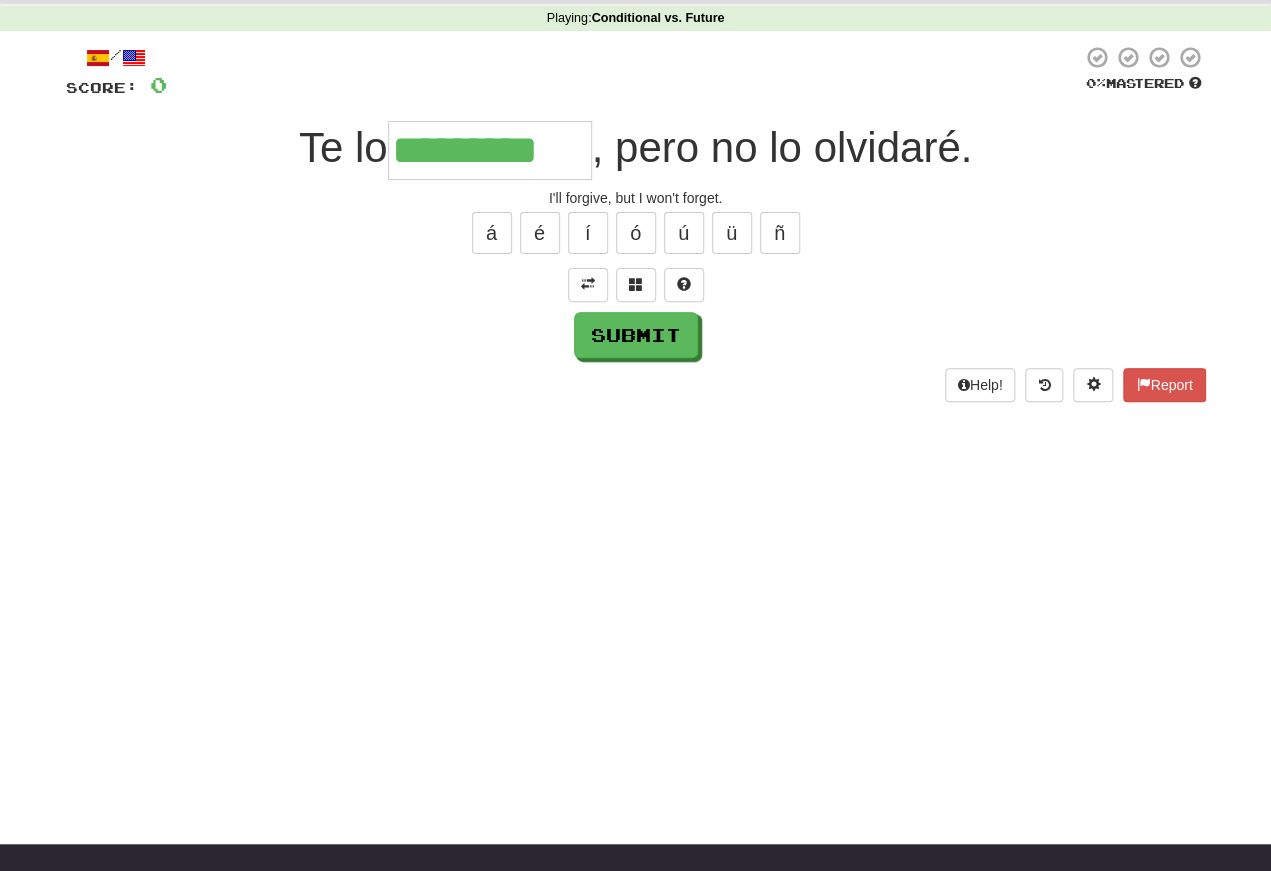 click on "Submit" at bounding box center (636, 335) 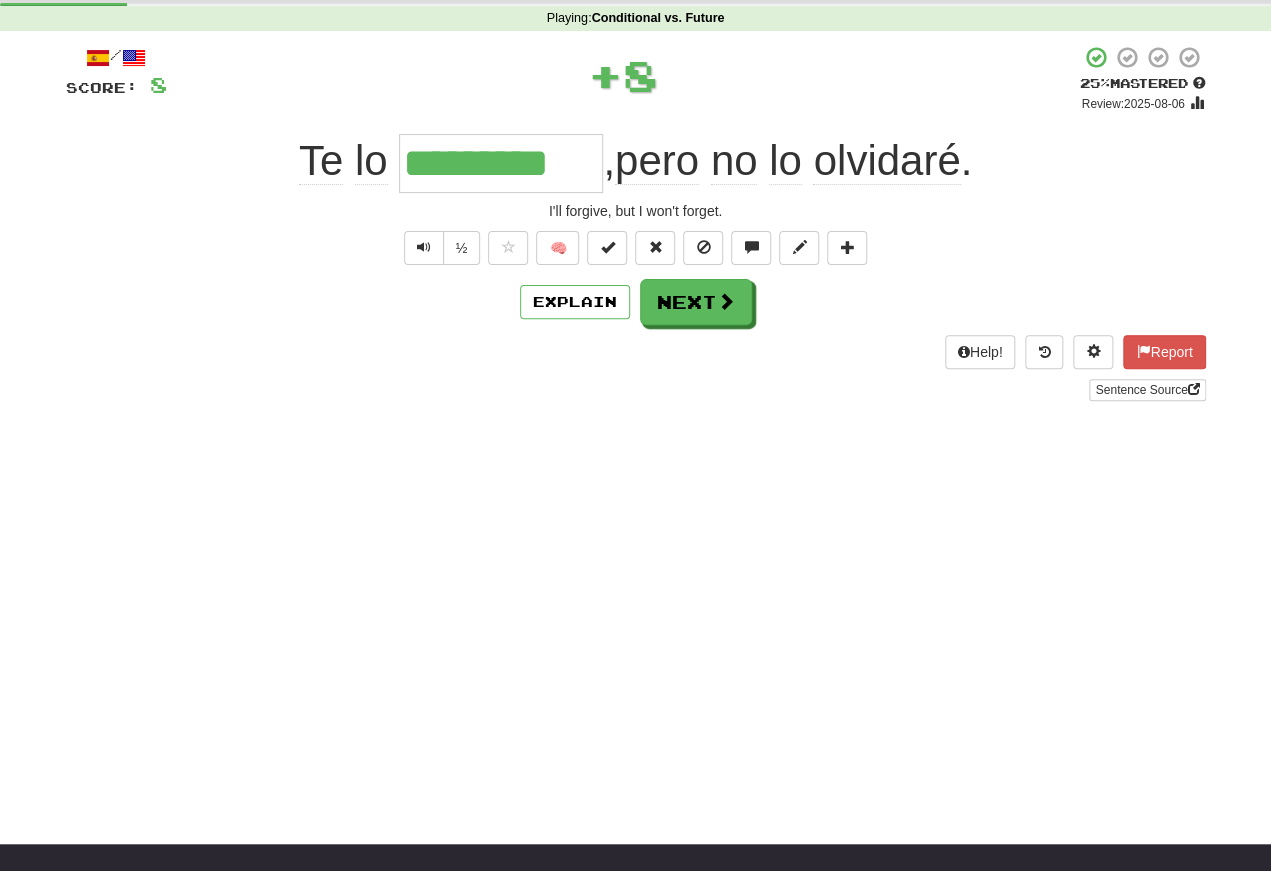 scroll, scrollTop: 77, scrollLeft: 0, axis: vertical 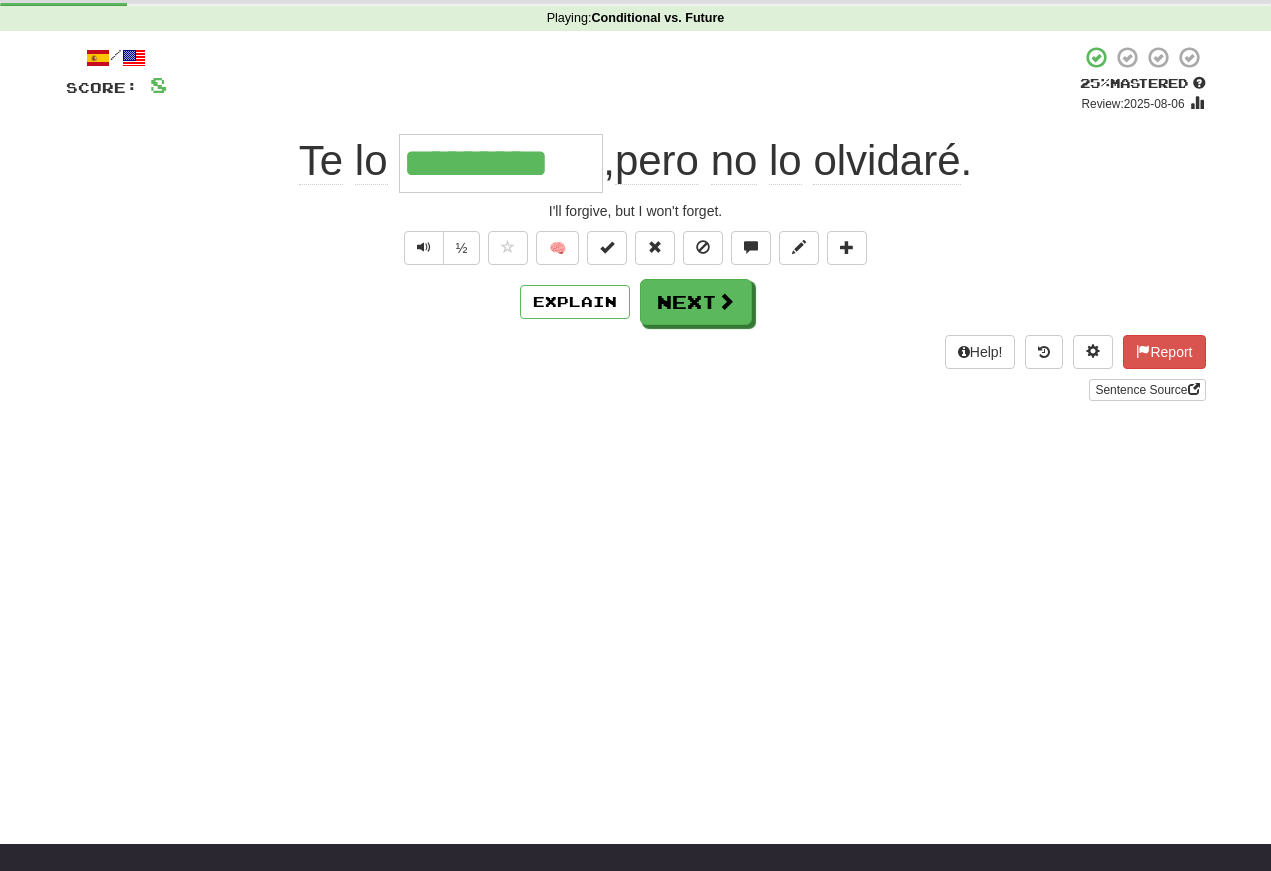 click at bounding box center (424, 247) 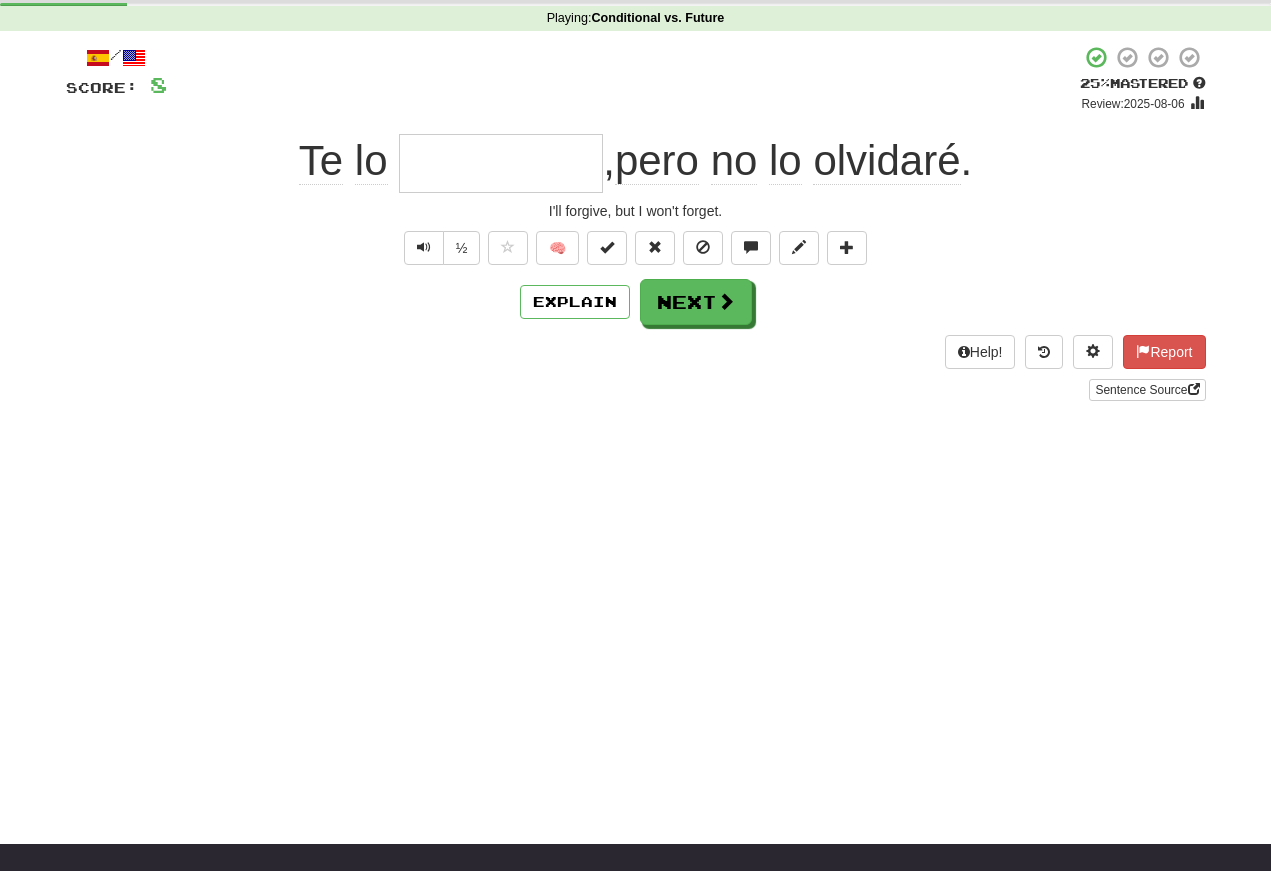 scroll, scrollTop: 77, scrollLeft: 0, axis: vertical 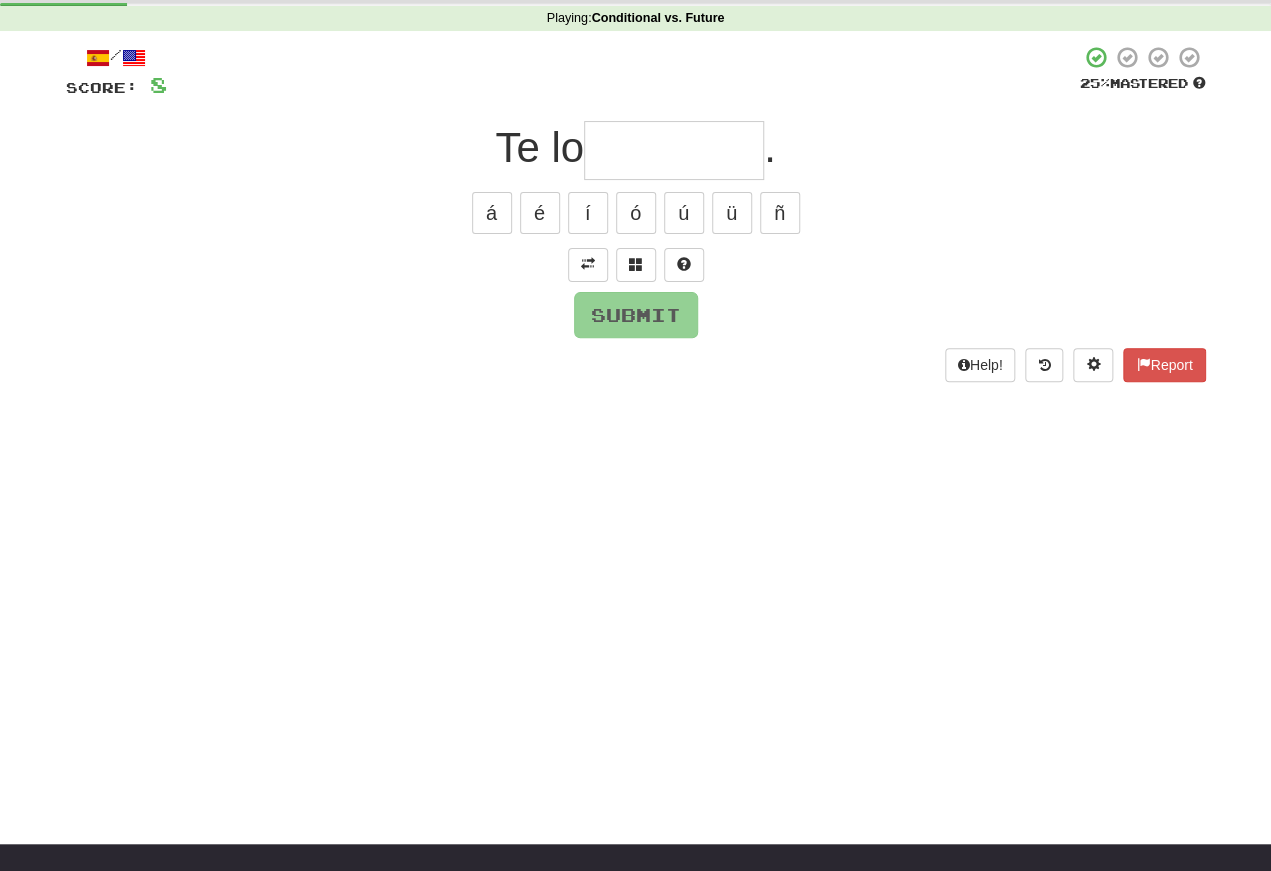 click at bounding box center (588, 264) 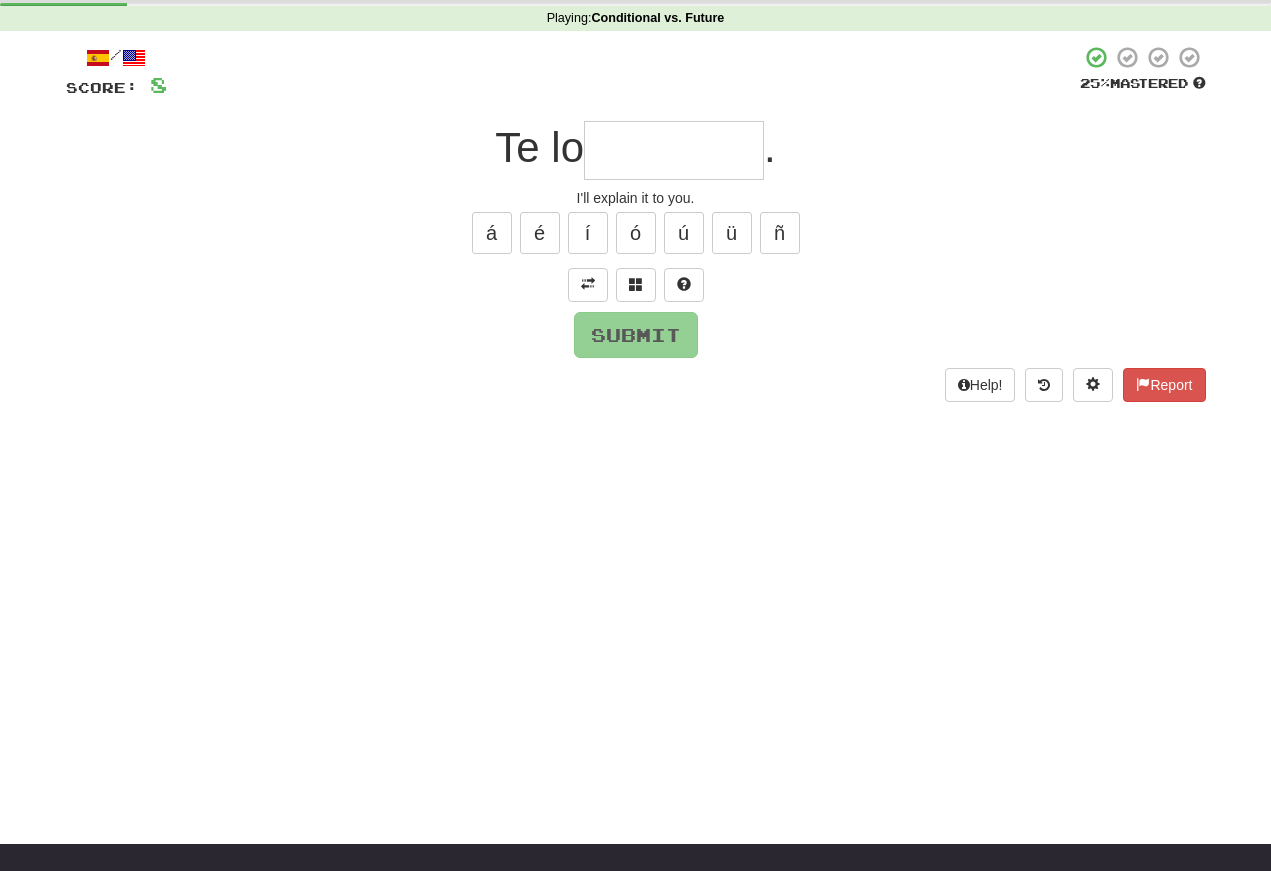 click at bounding box center [674, 150] 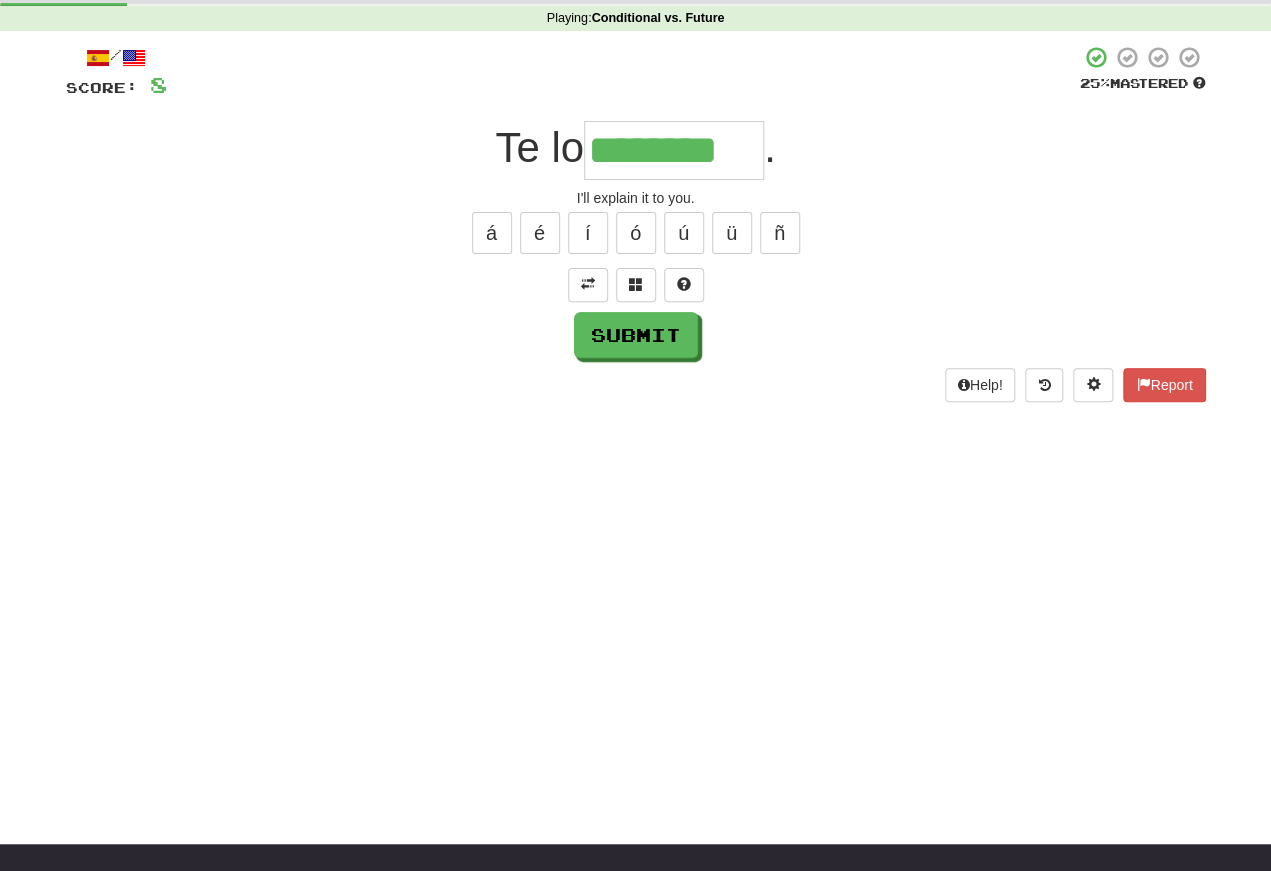 click on "é" at bounding box center [540, 233] 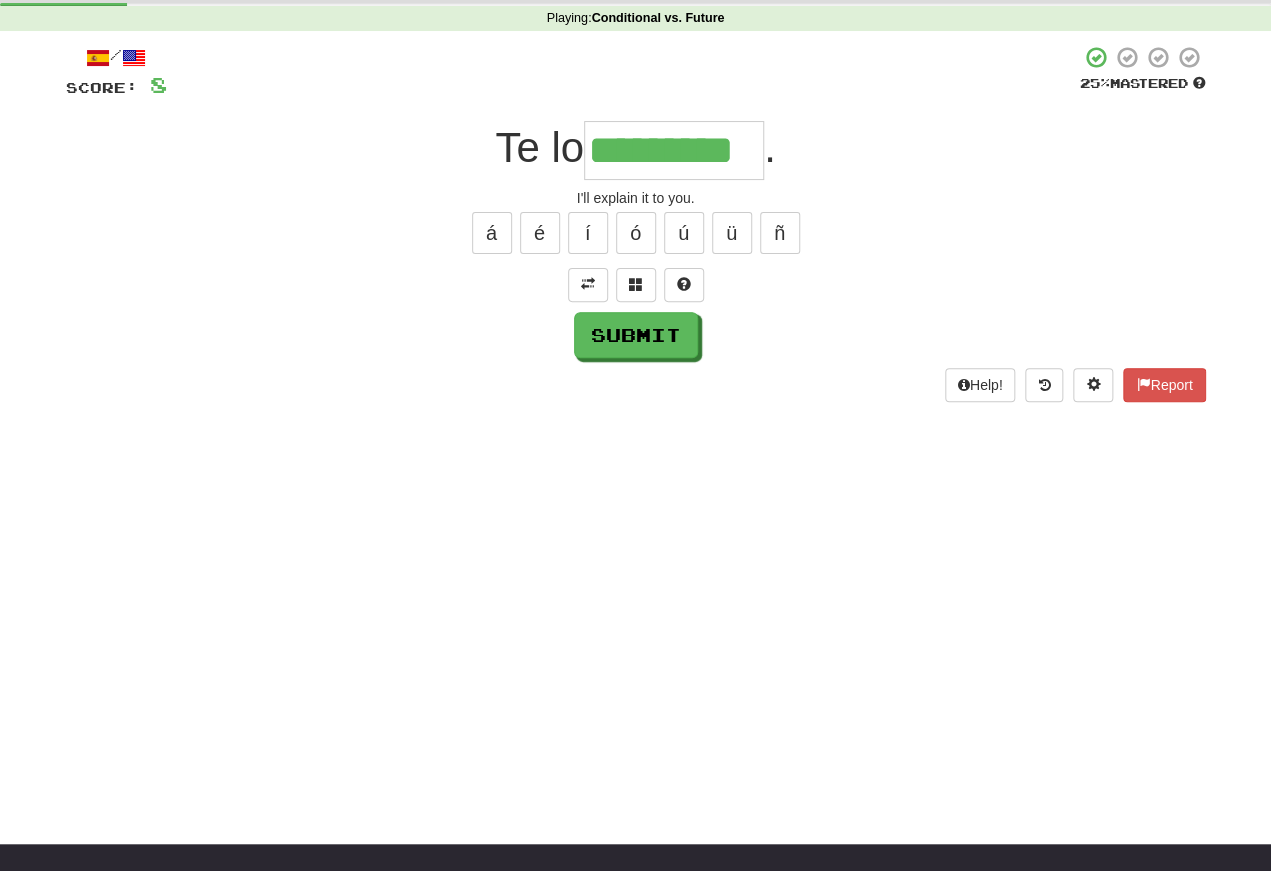 click on "Submit" at bounding box center (636, 335) 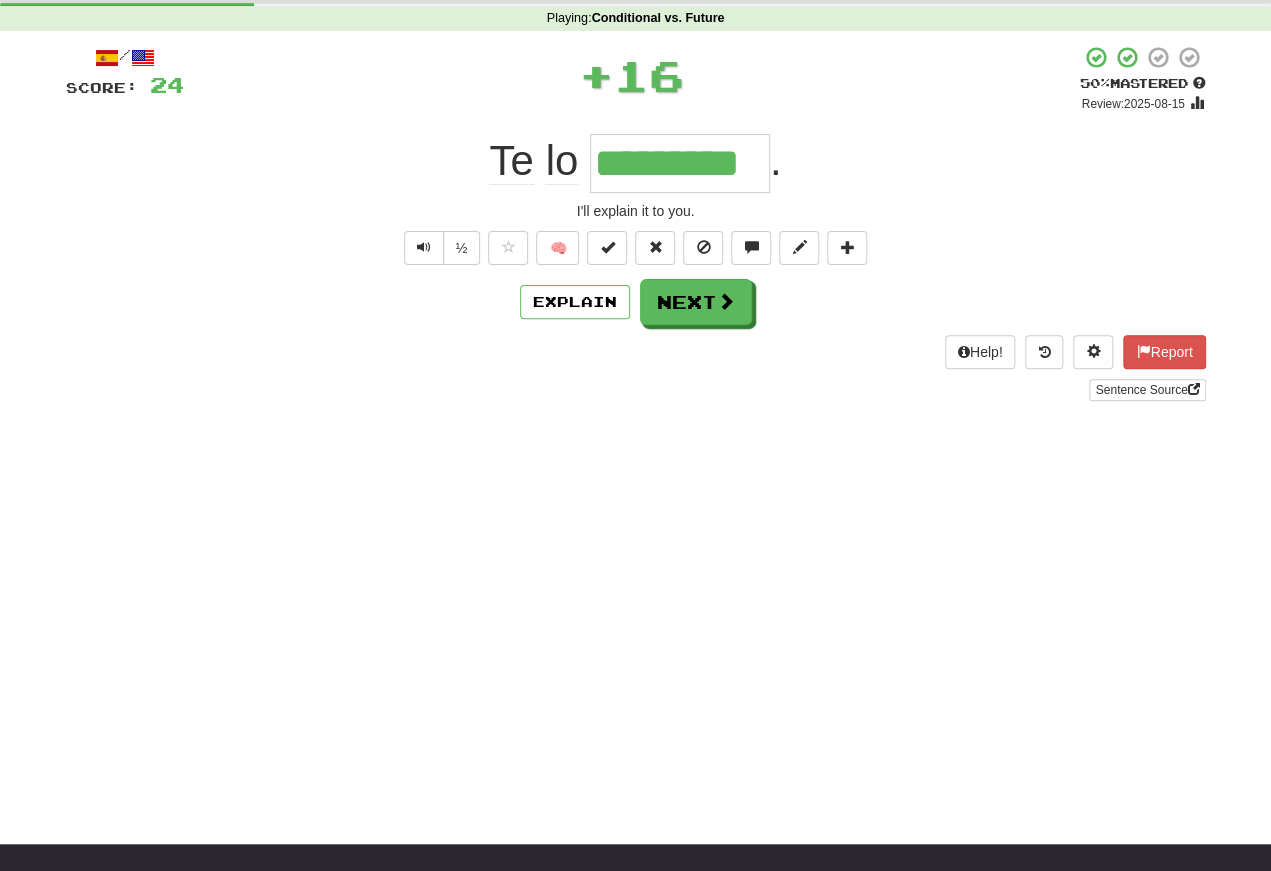 scroll, scrollTop: 77, scrollLeft: 0, axis: vertical 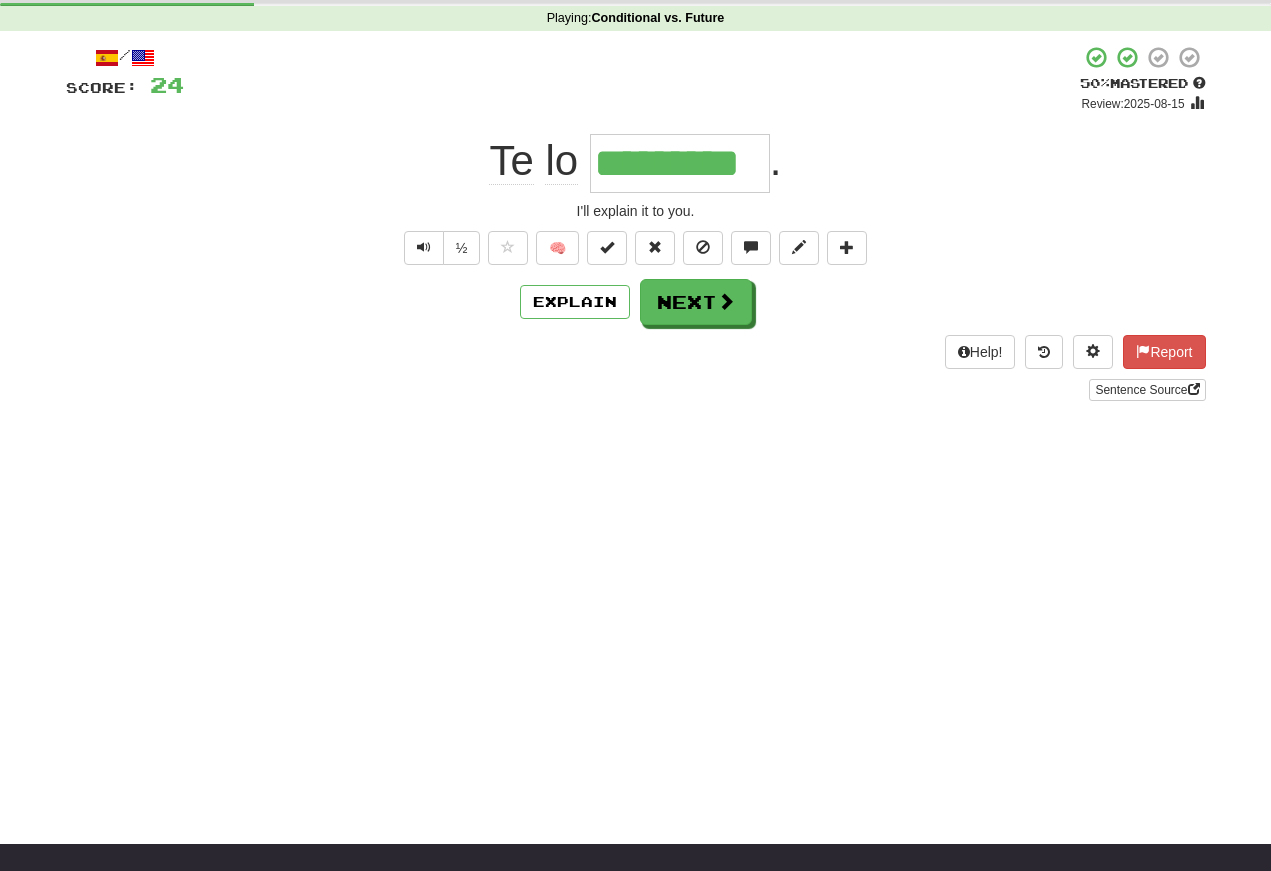 click at bounding box center (424, 247) 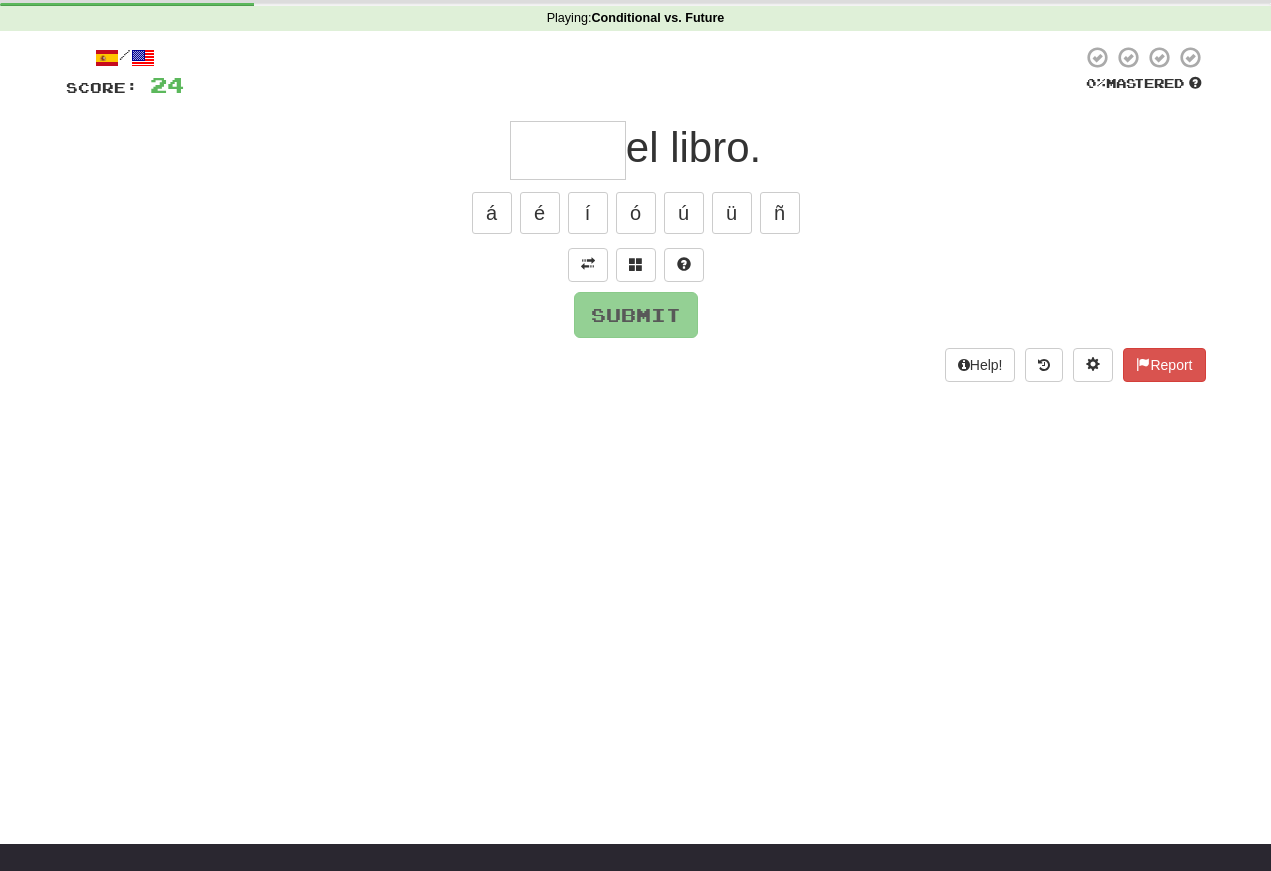 scroll, scrollTop: 77, scrollLeft: 0, axis: vertical 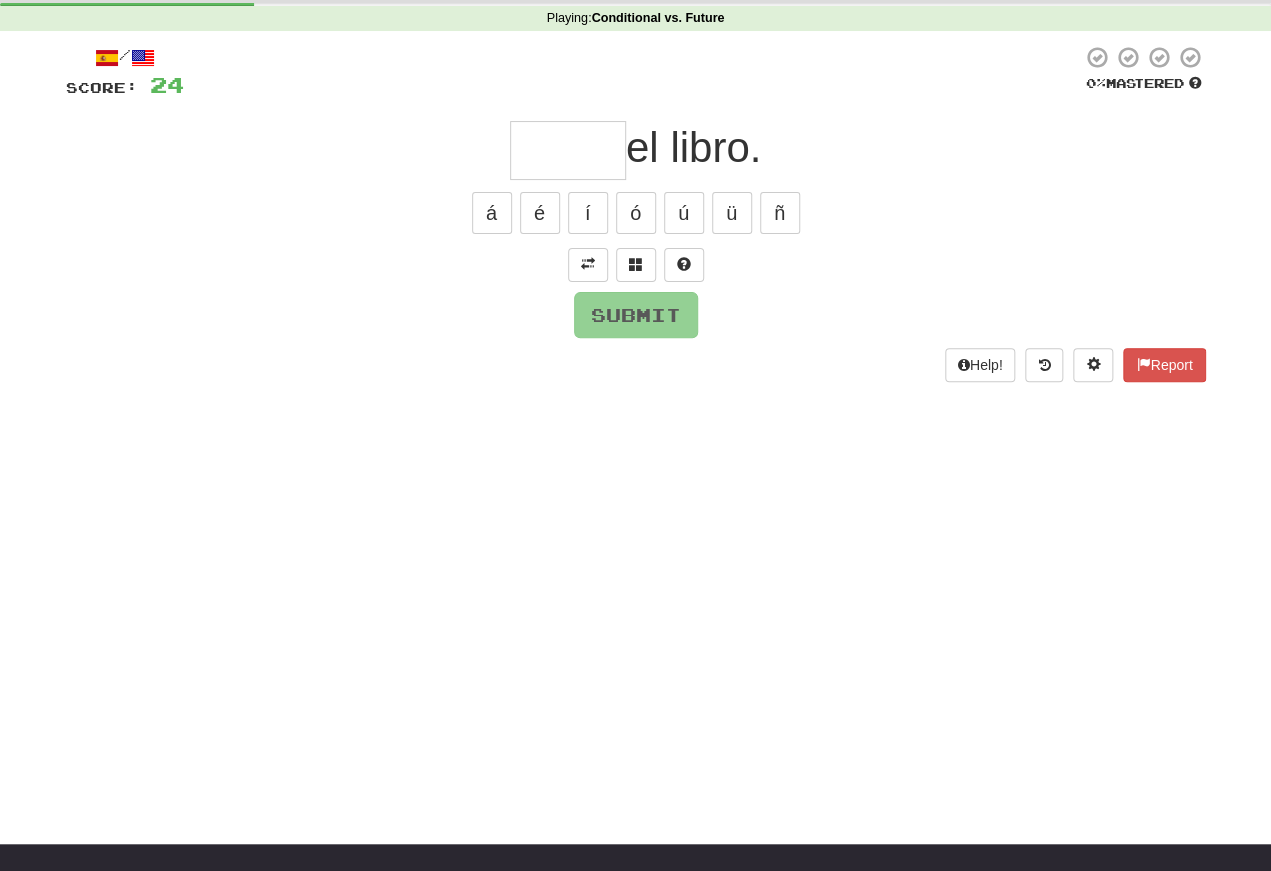 click at bounding box center [588, 264] 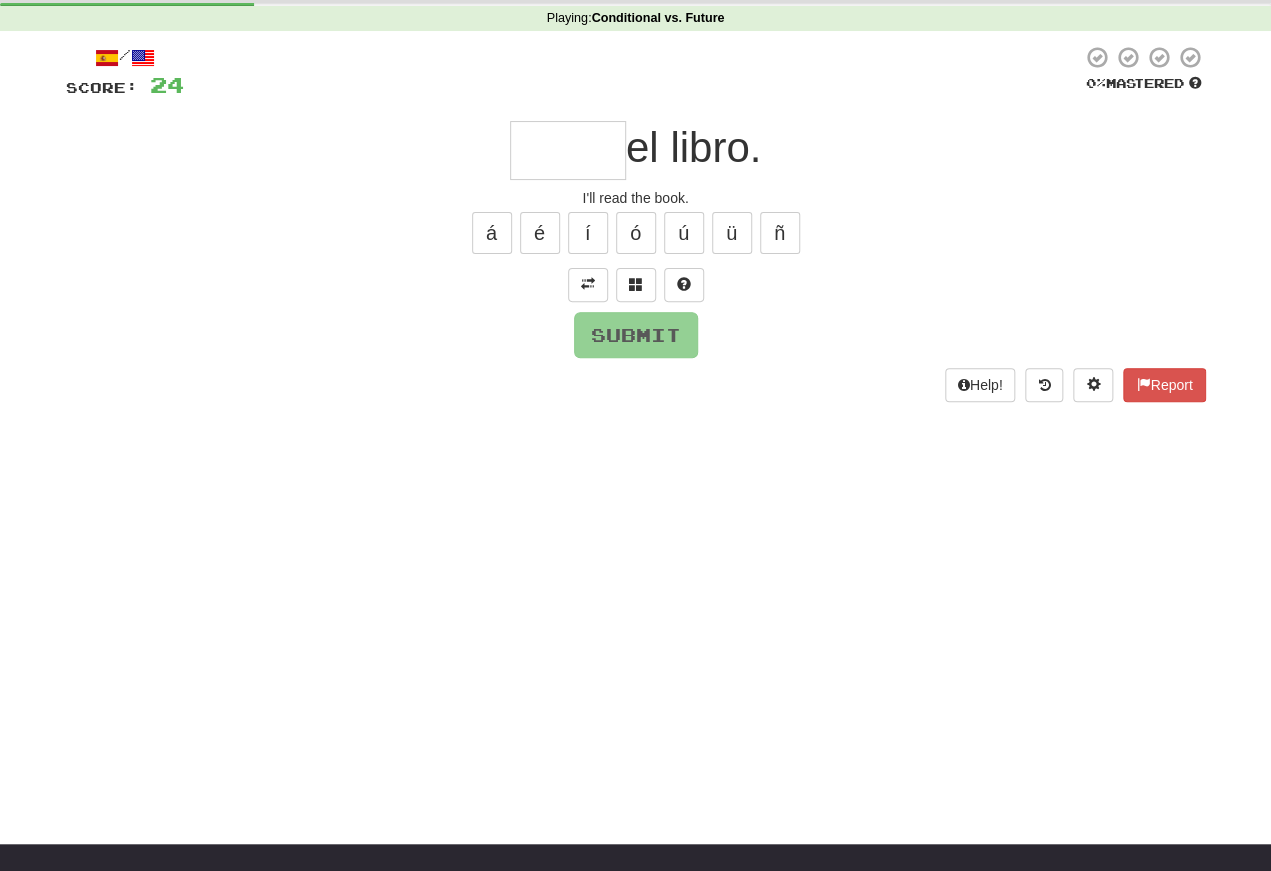 scroll, scrollTop: 77, scrollLeft: 0, axis: vertical 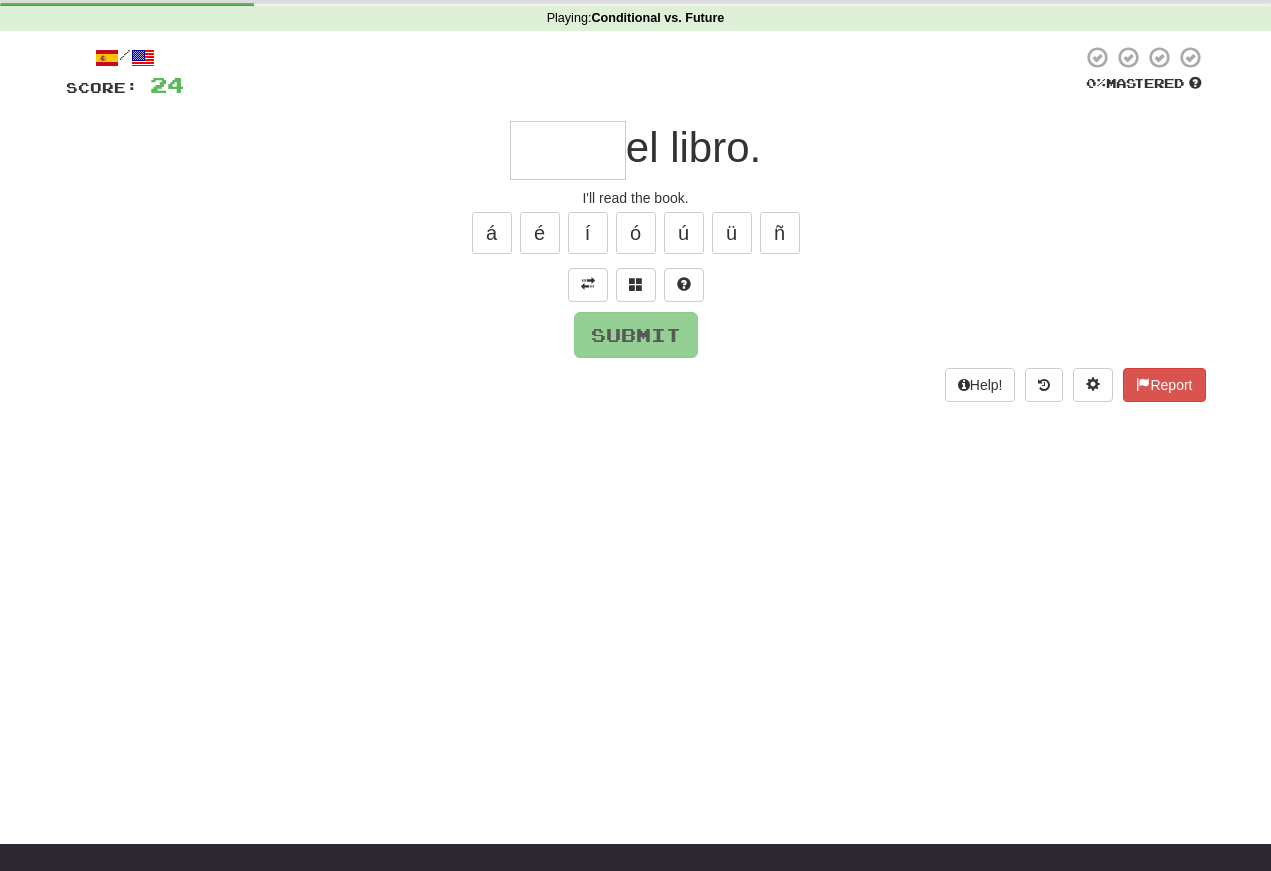 click at bounding box center (568, 150) 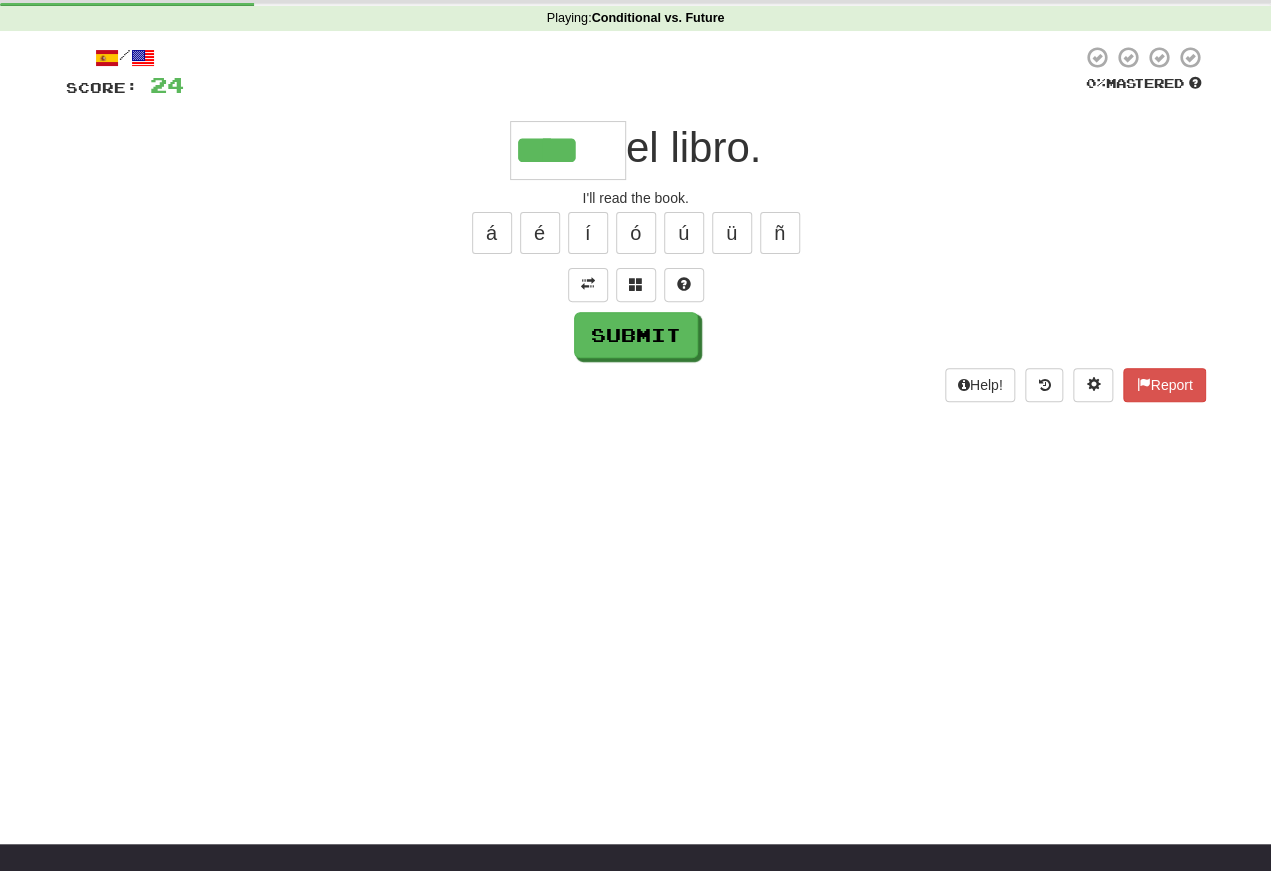 click on "é" at bounding box center (540, 233) 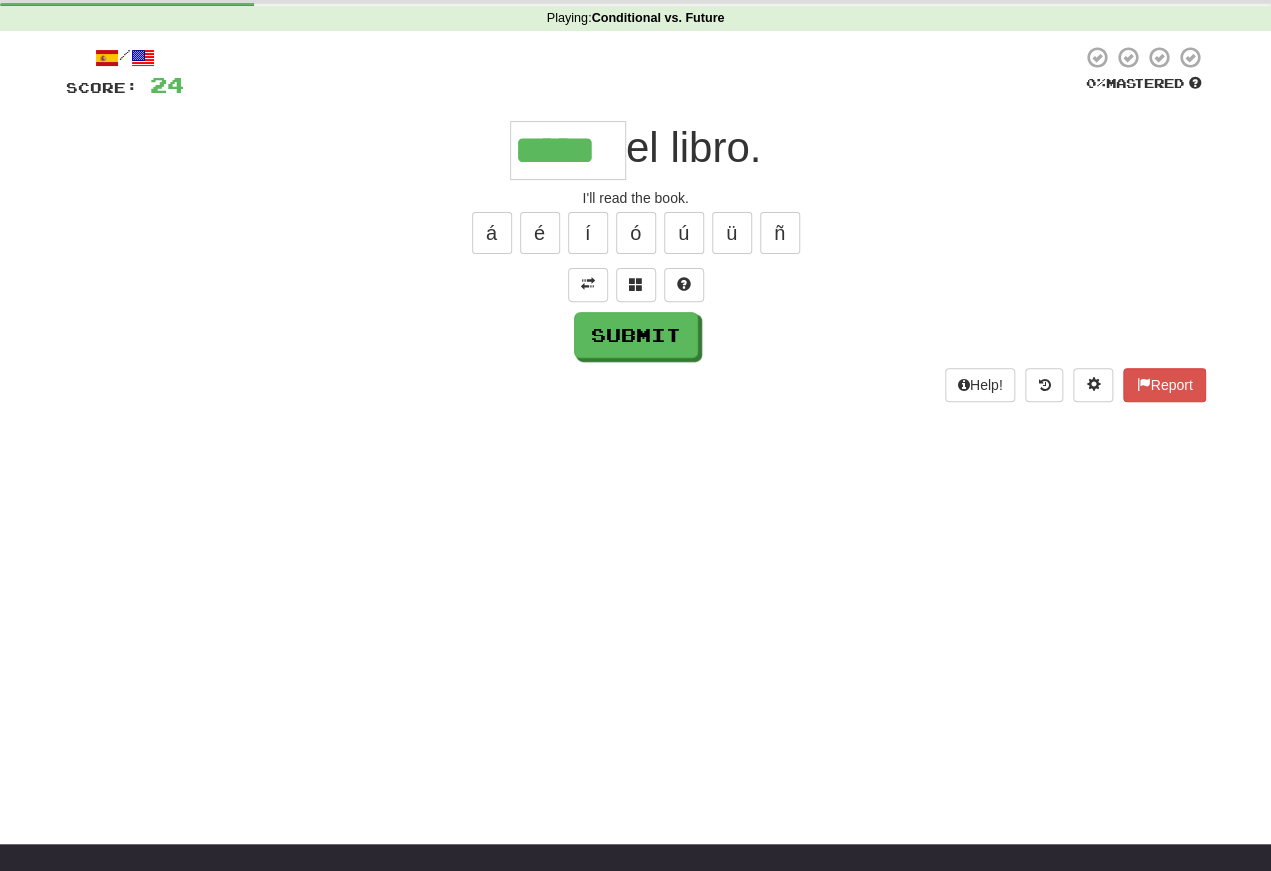 click on "Submit" at bounding box center [636, 335] 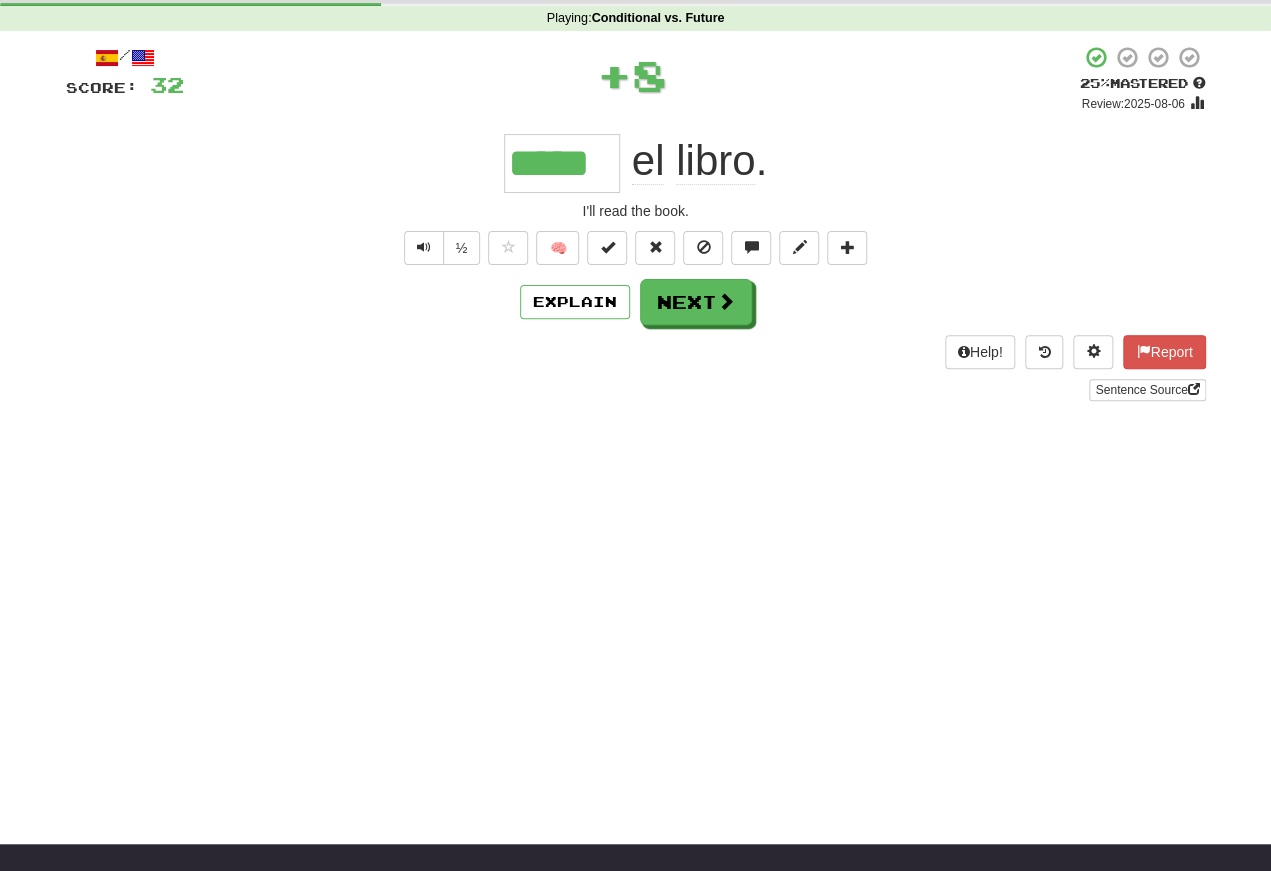 scroll, scrollTop: 77, scrollLeft: 0, axis: vertical 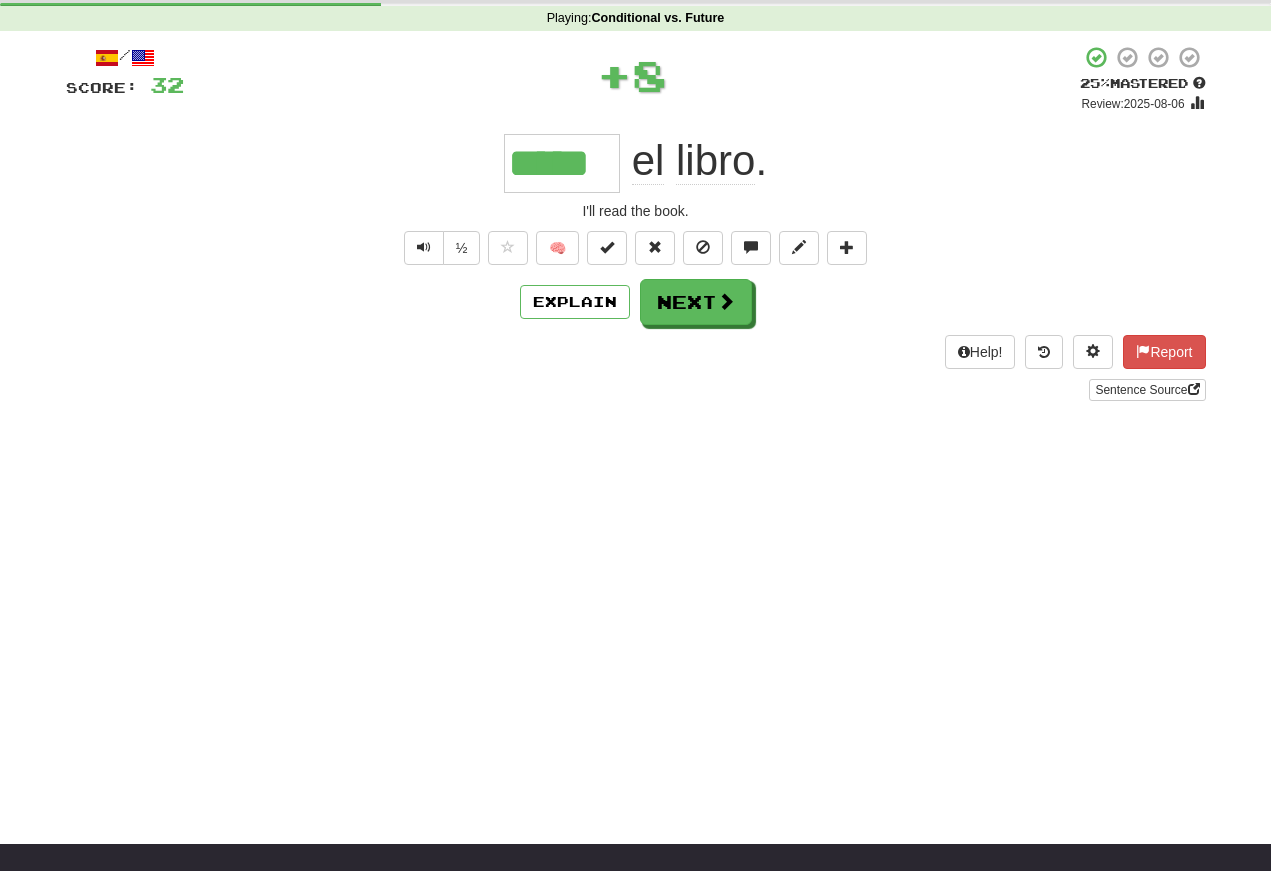 click at bounding box center [424, 248] 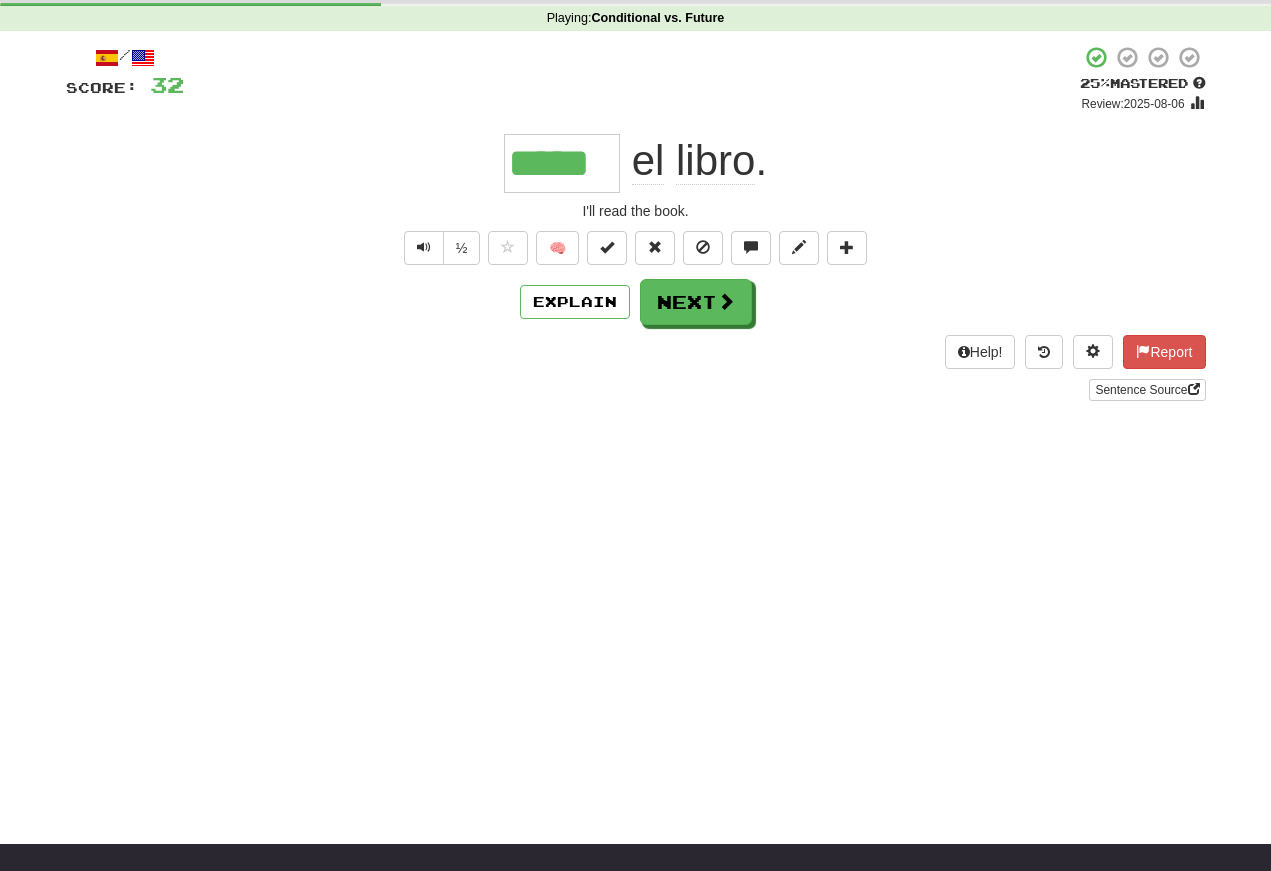 click at bounding box center (424, 247) 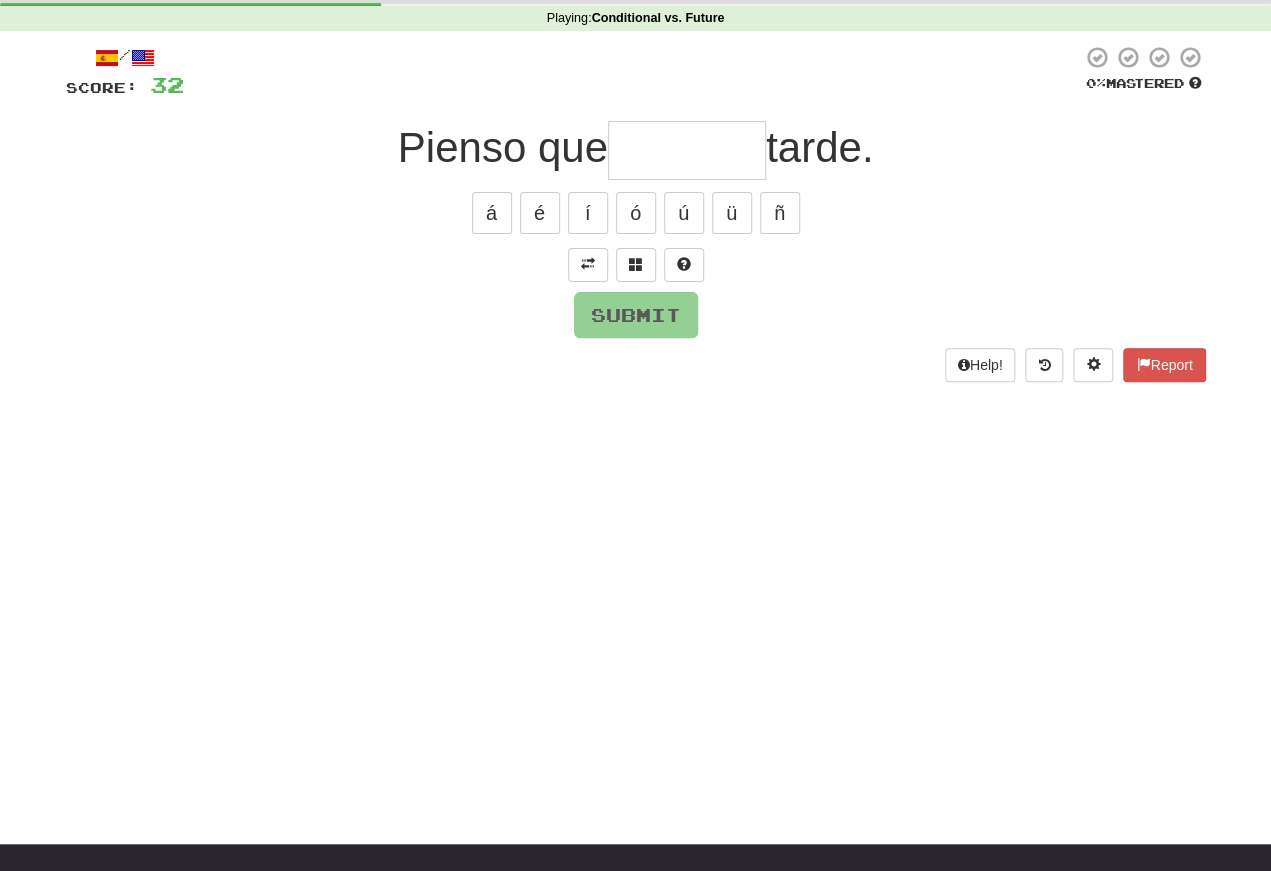 click at bounding box center [588, 265] 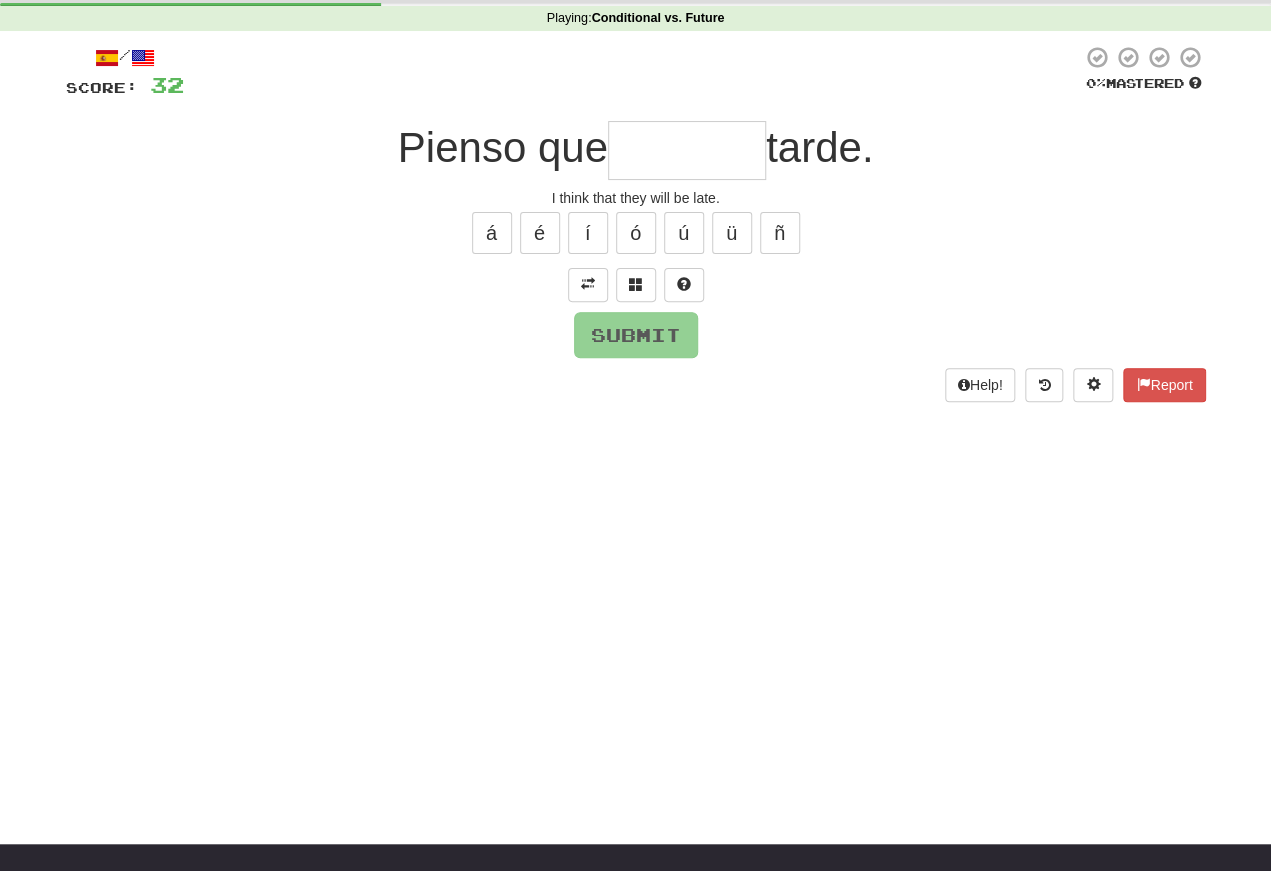 scroll, scrollTop: 77, scrollLeft: 0, axis: vertical 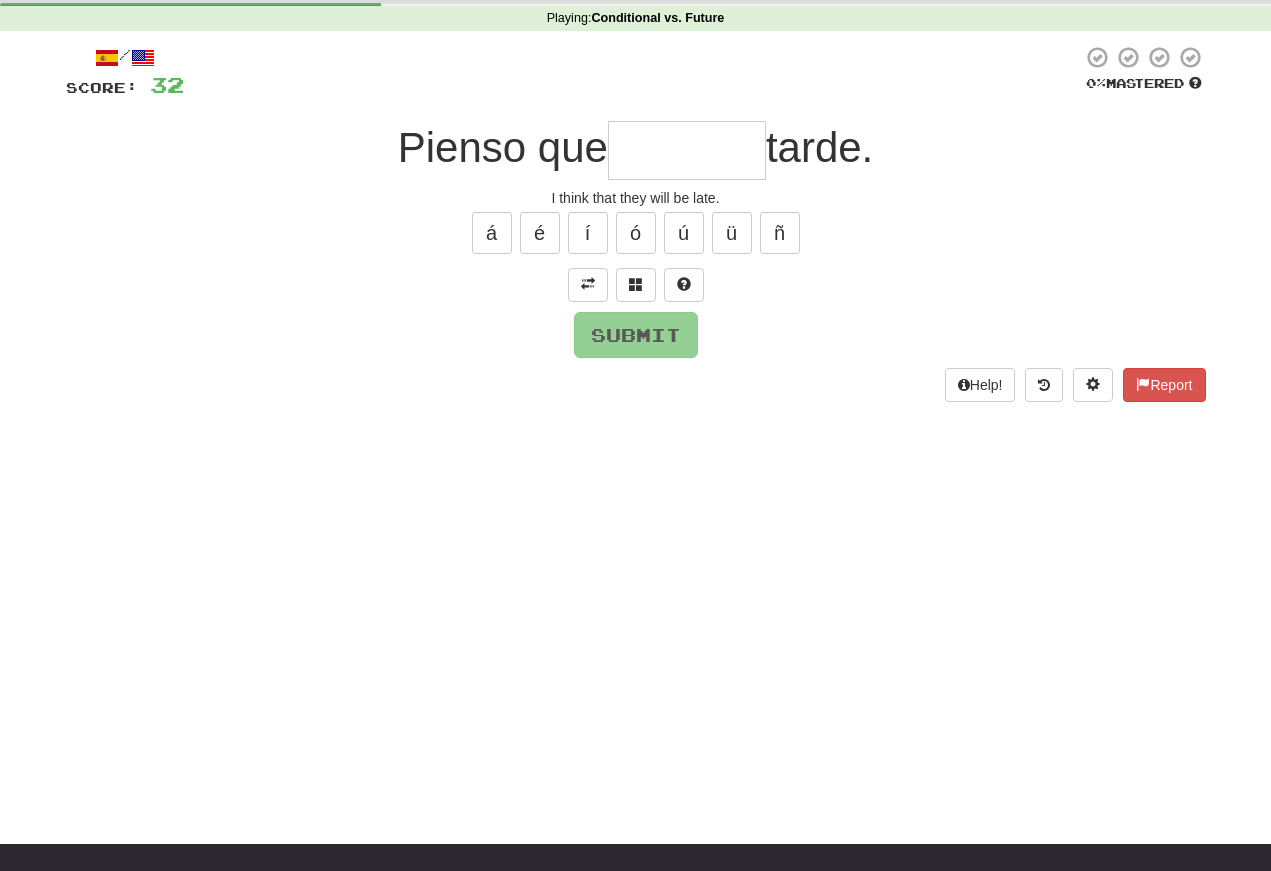 click at bounding box center [687, 150] 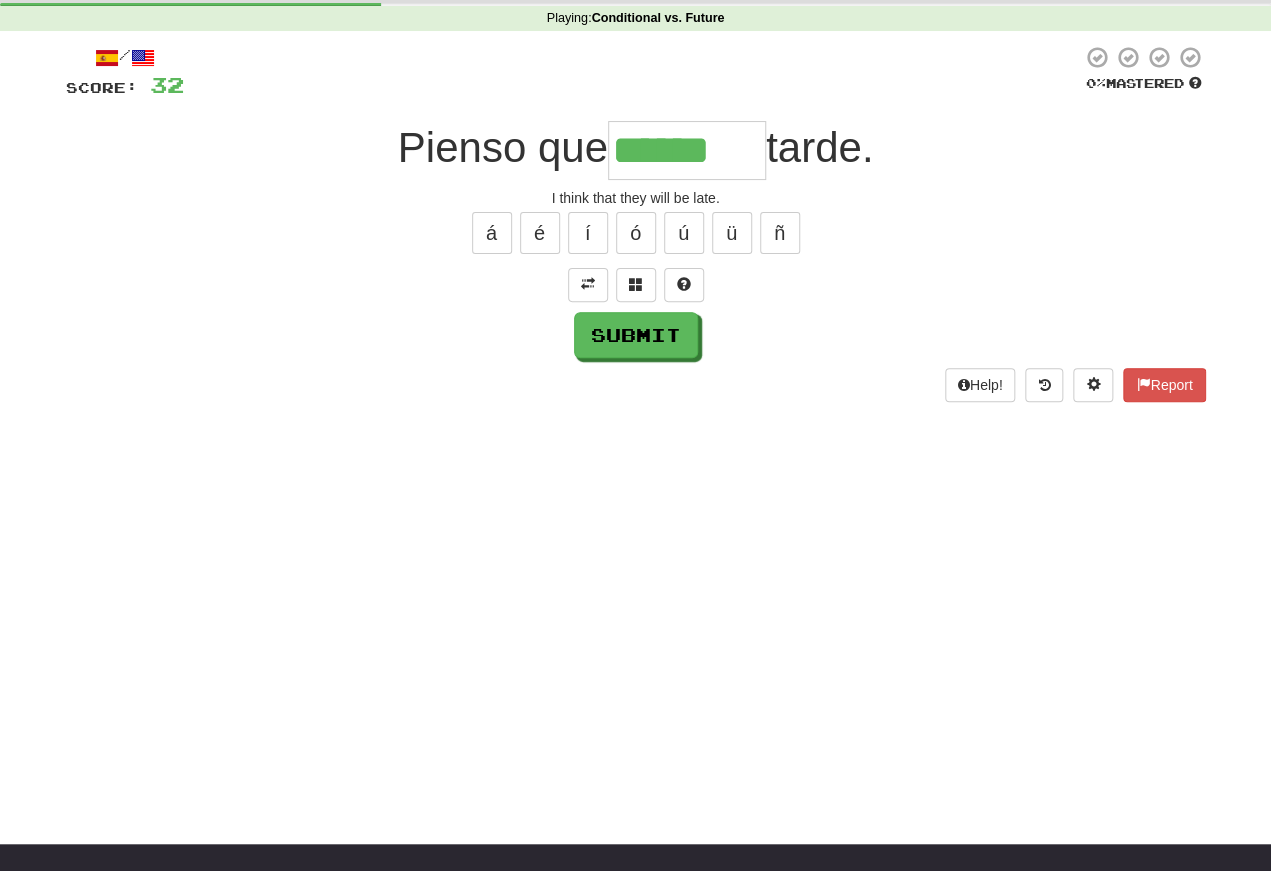 click on "á" at bounding box center (492, 233) 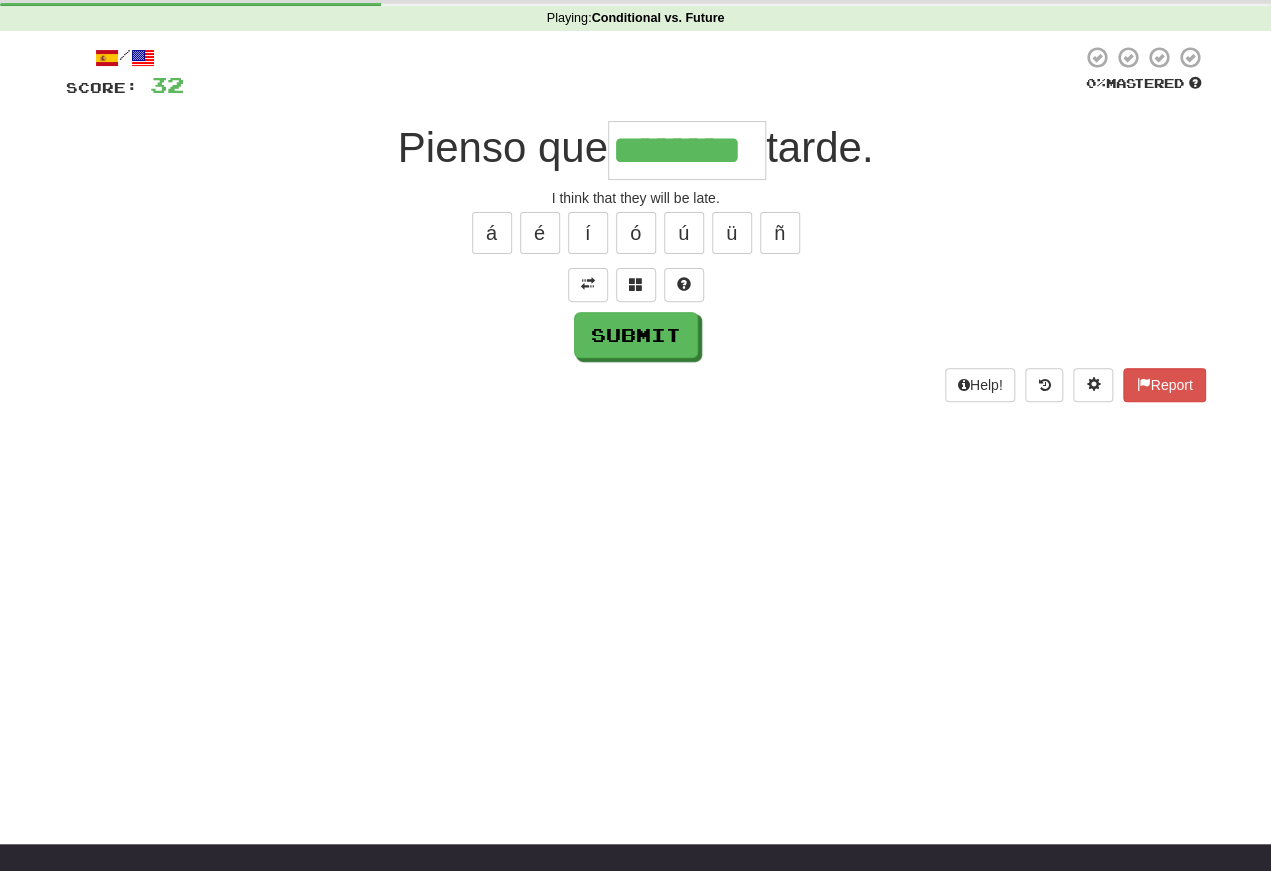 type on "********" 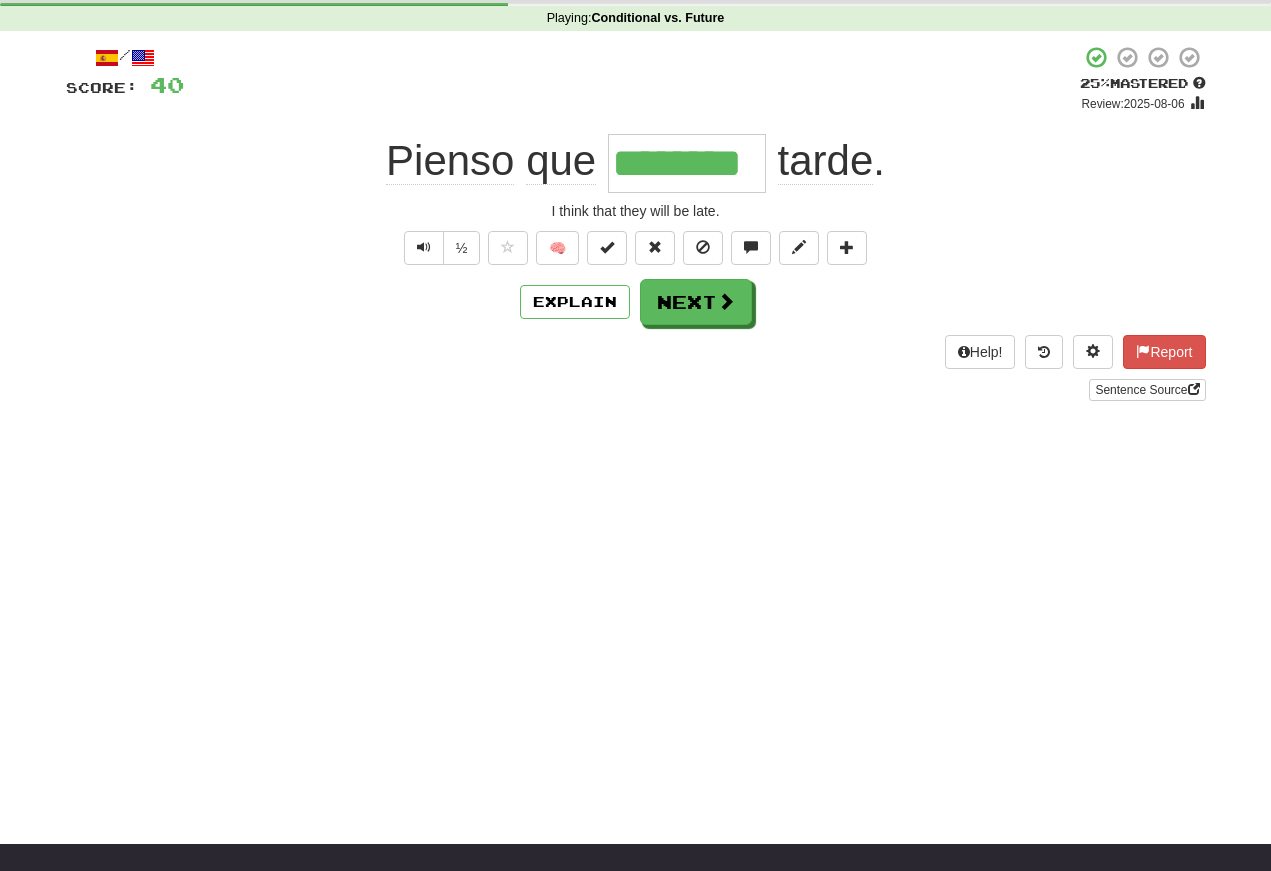 click at bounding box center (424, 248) 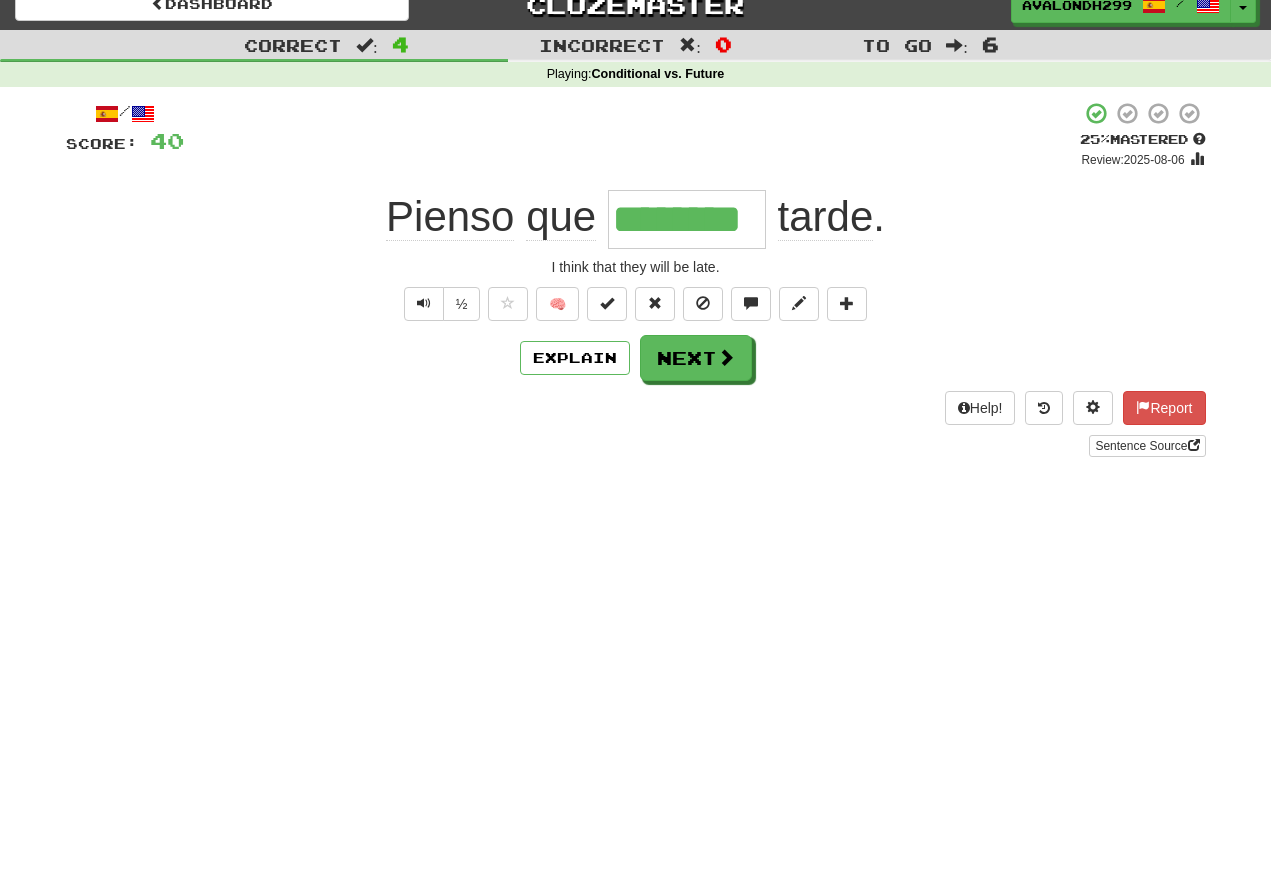 click at bounding box center [424, 303] 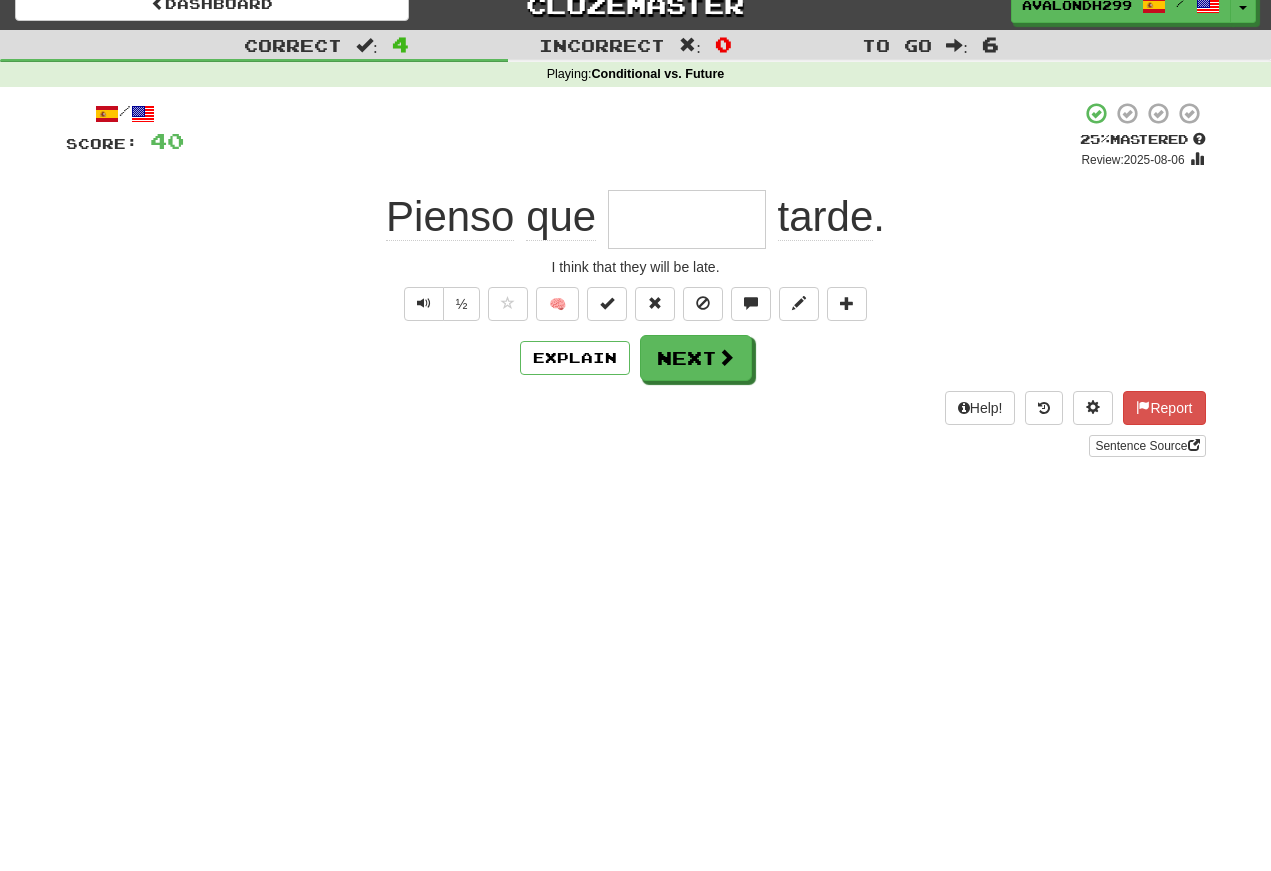 scroll, scrollTop: 21, scrollLeft: 0, axis: vertical 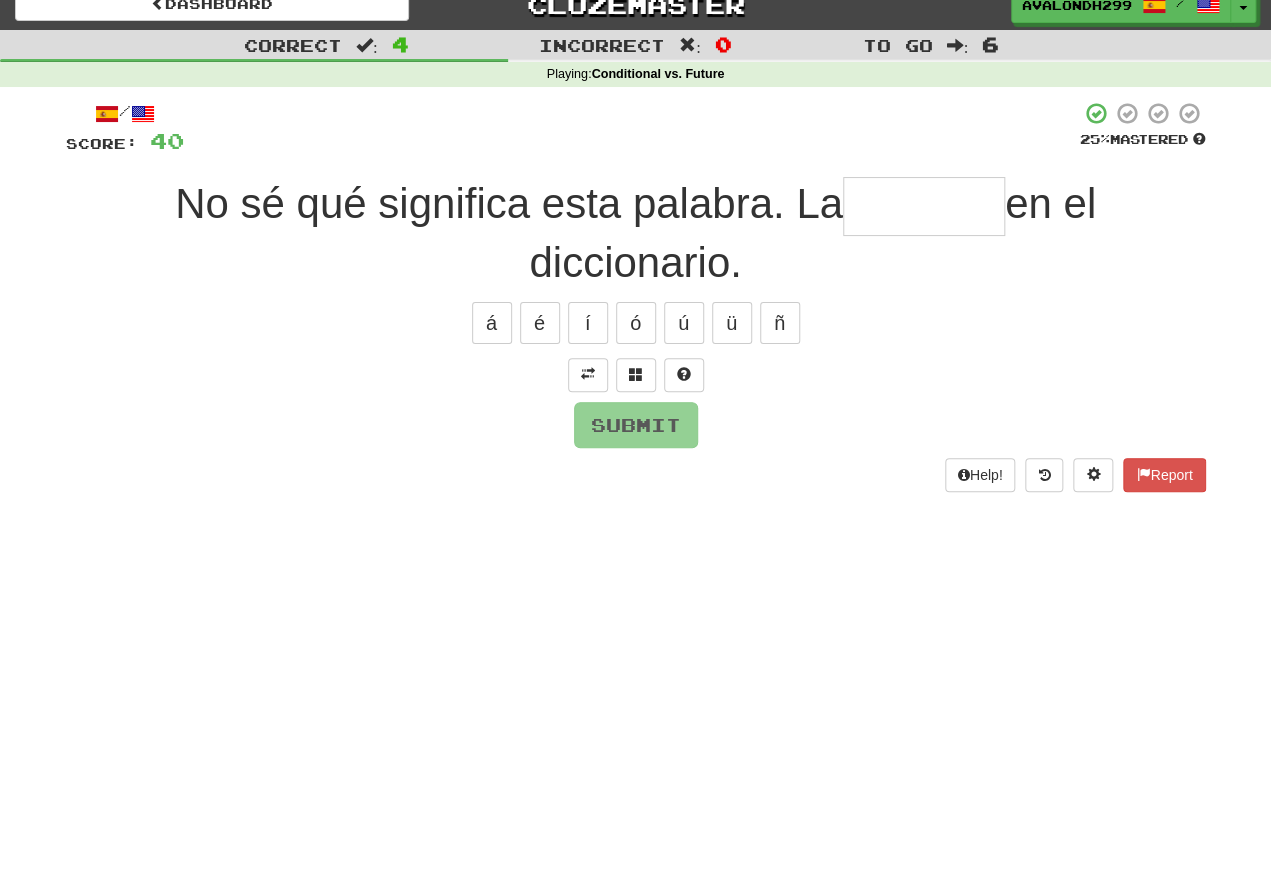 click at bounding box center (588, 374) 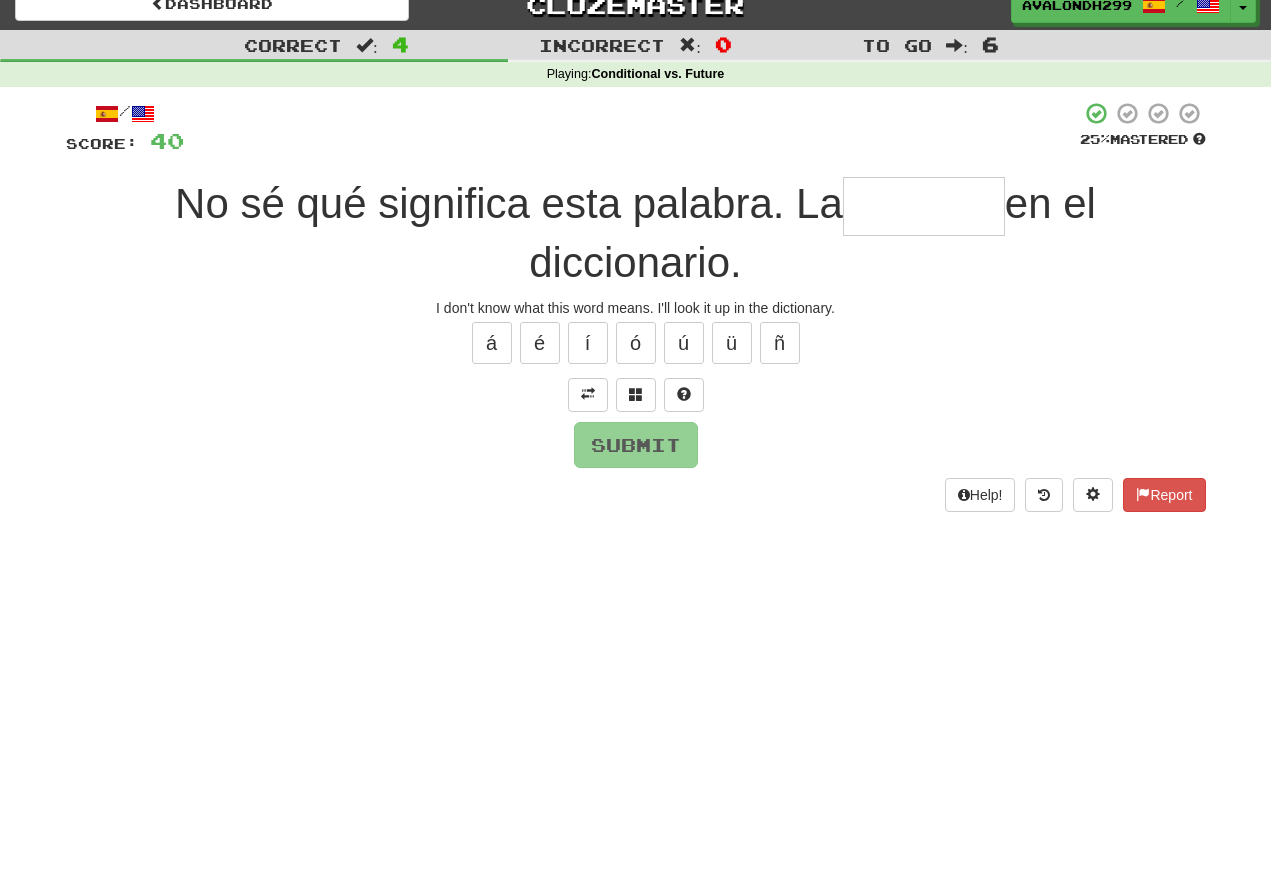 click at bounding box center (588, 394) 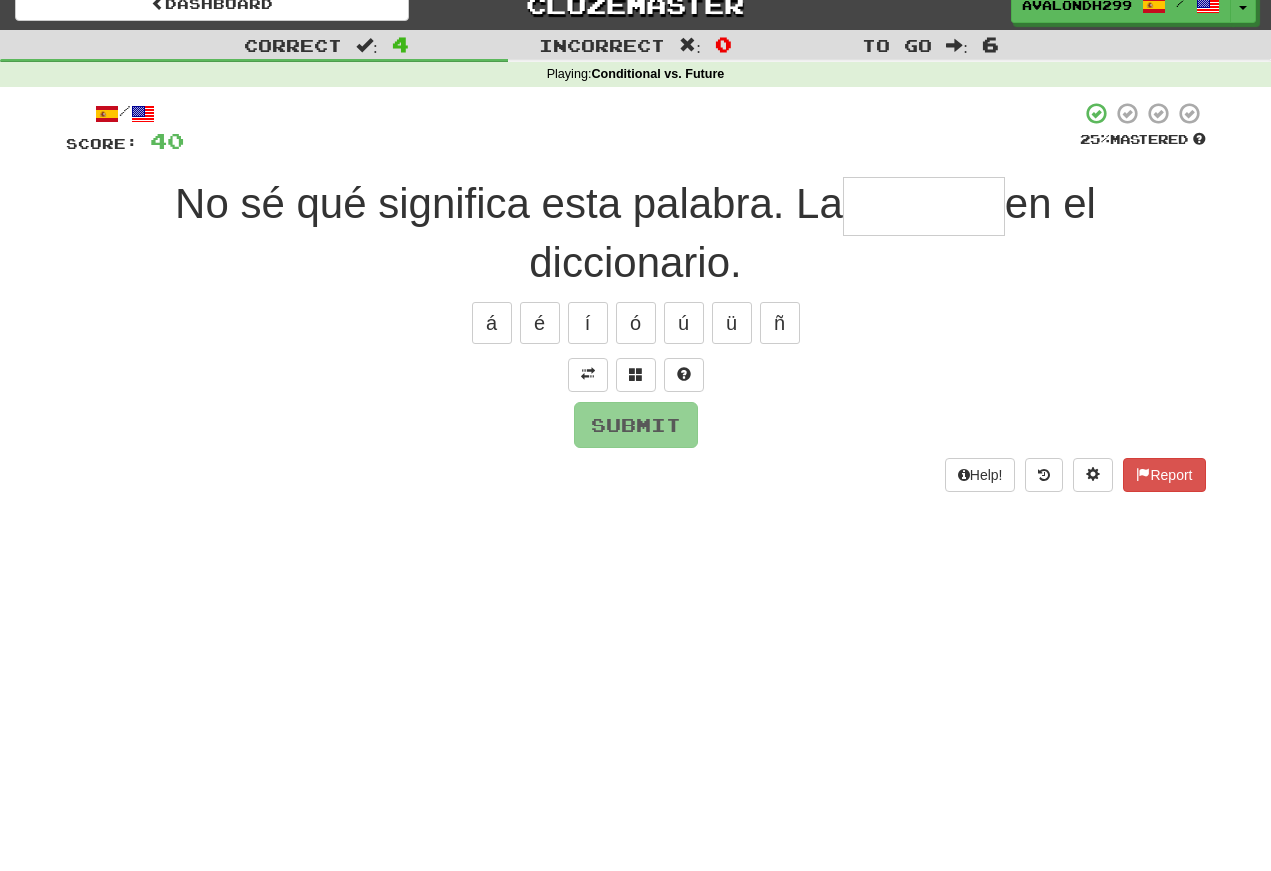 click at bounding box center (588, 374) 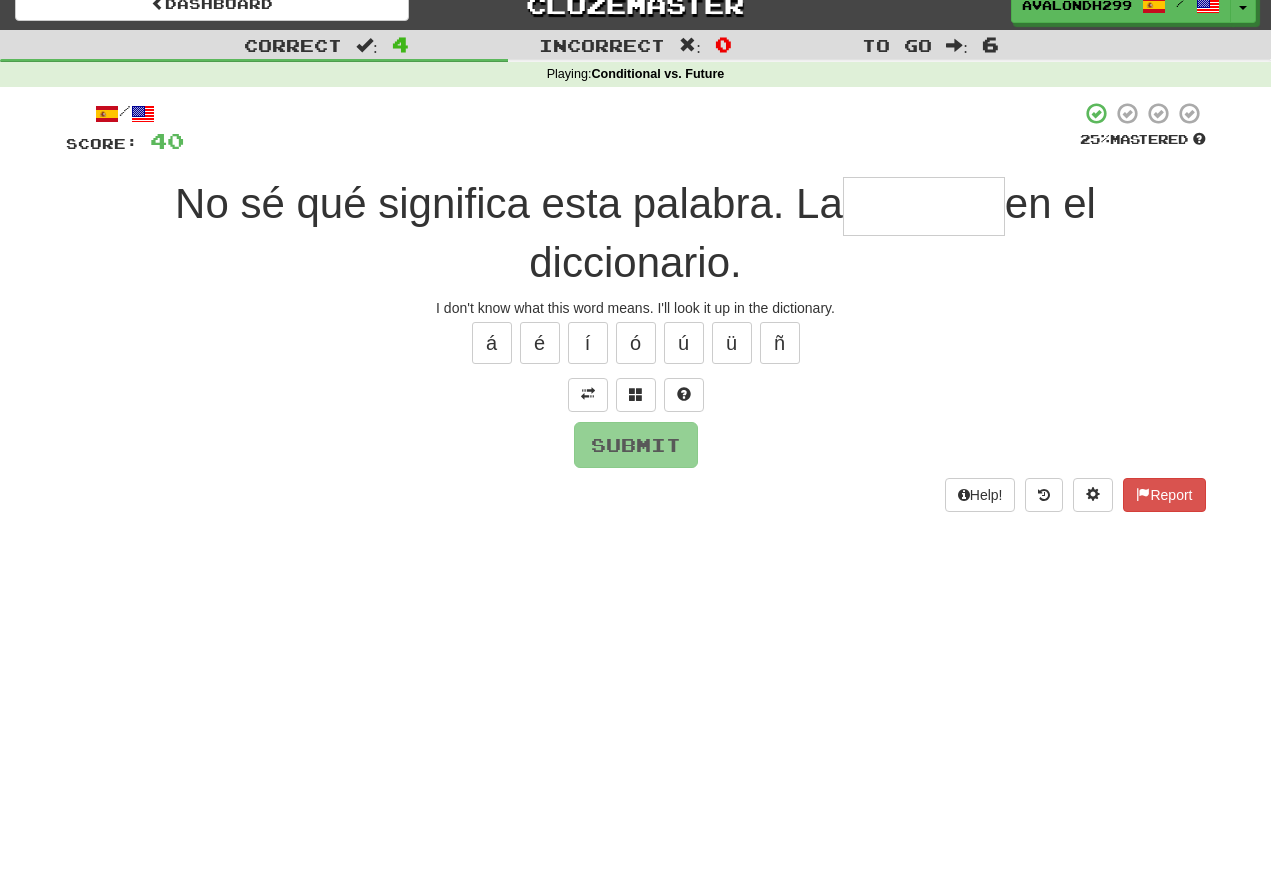 click at bounding box center [588, 394] 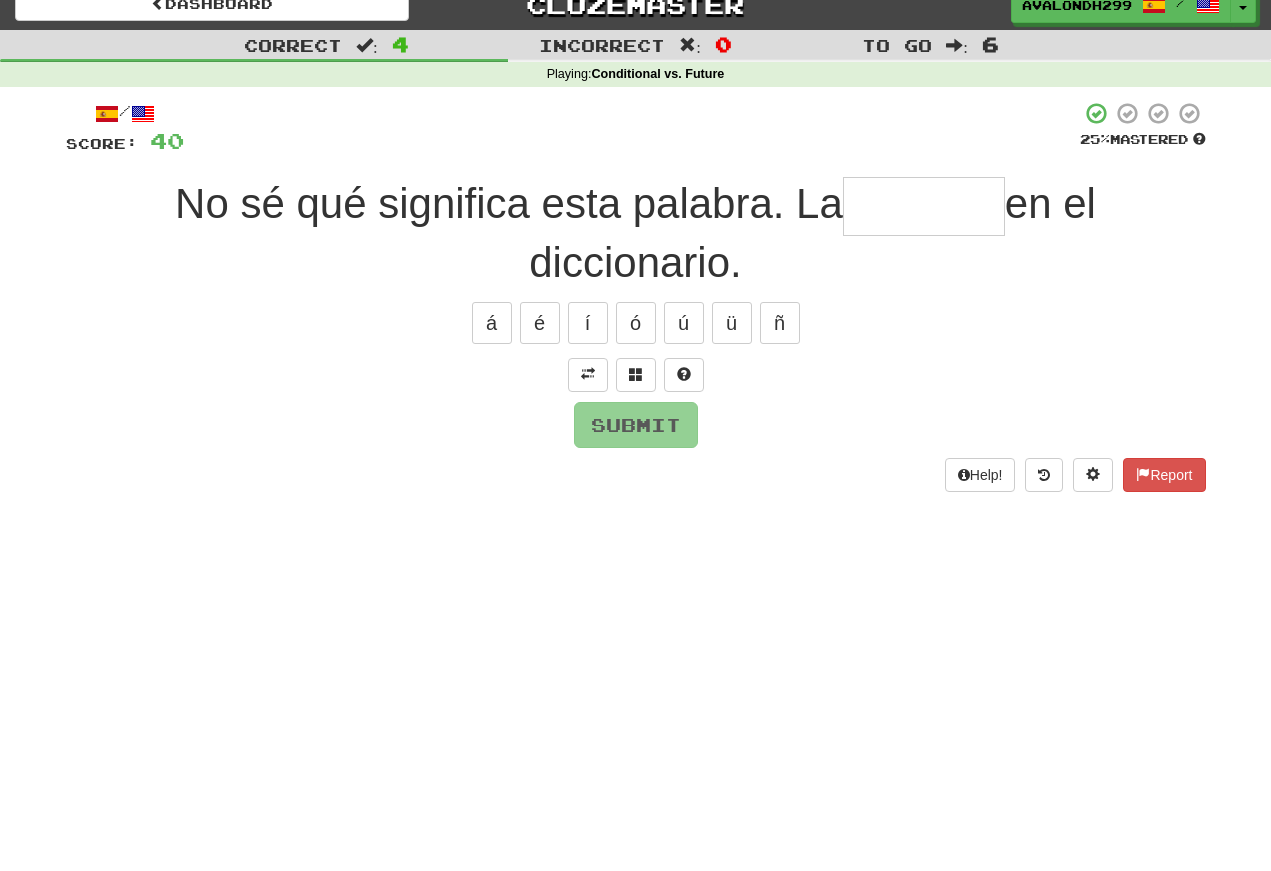 click at bounding box center [588, 374] 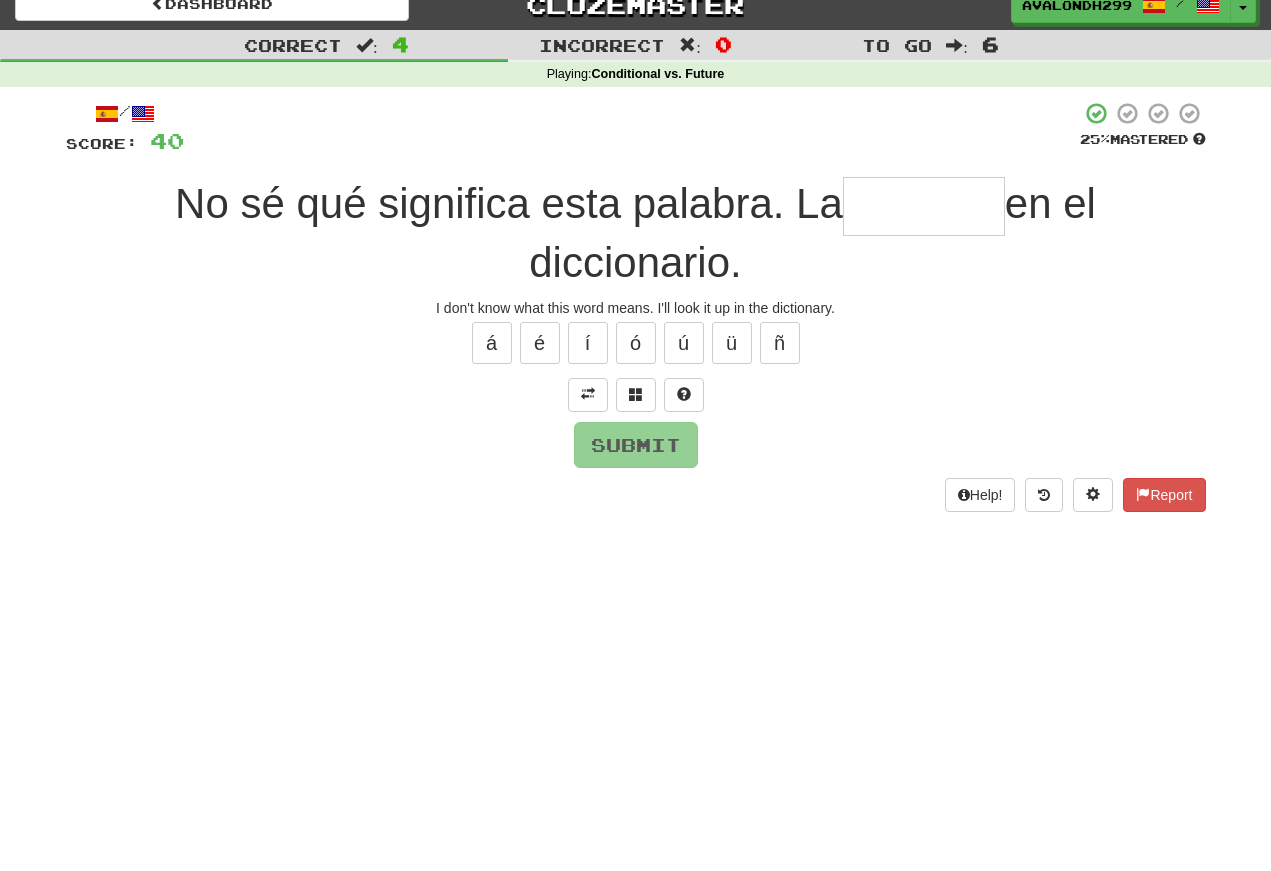 scroll, scrollTop: 22, scrollLeft: 0, axis: vertical 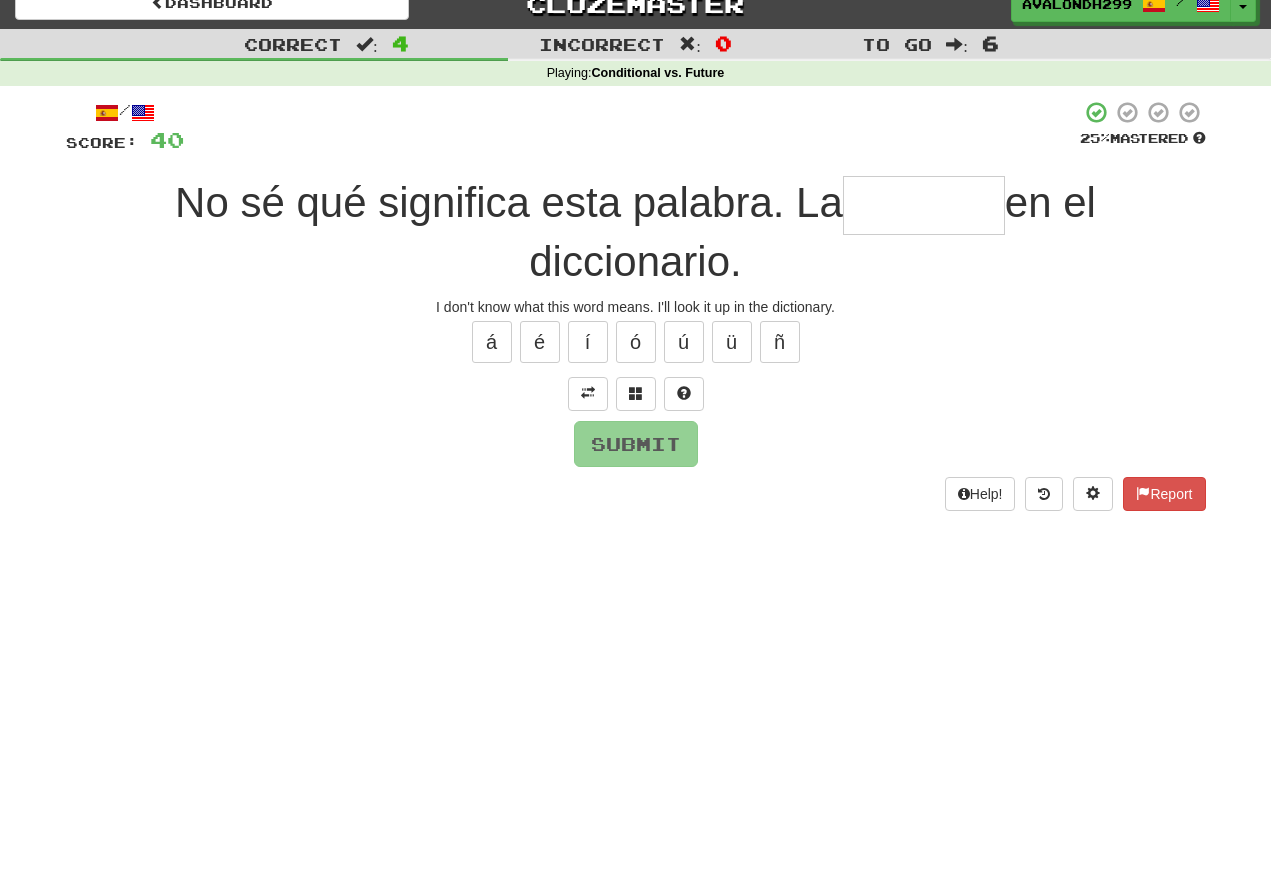 click at bounding box center [636, 393] 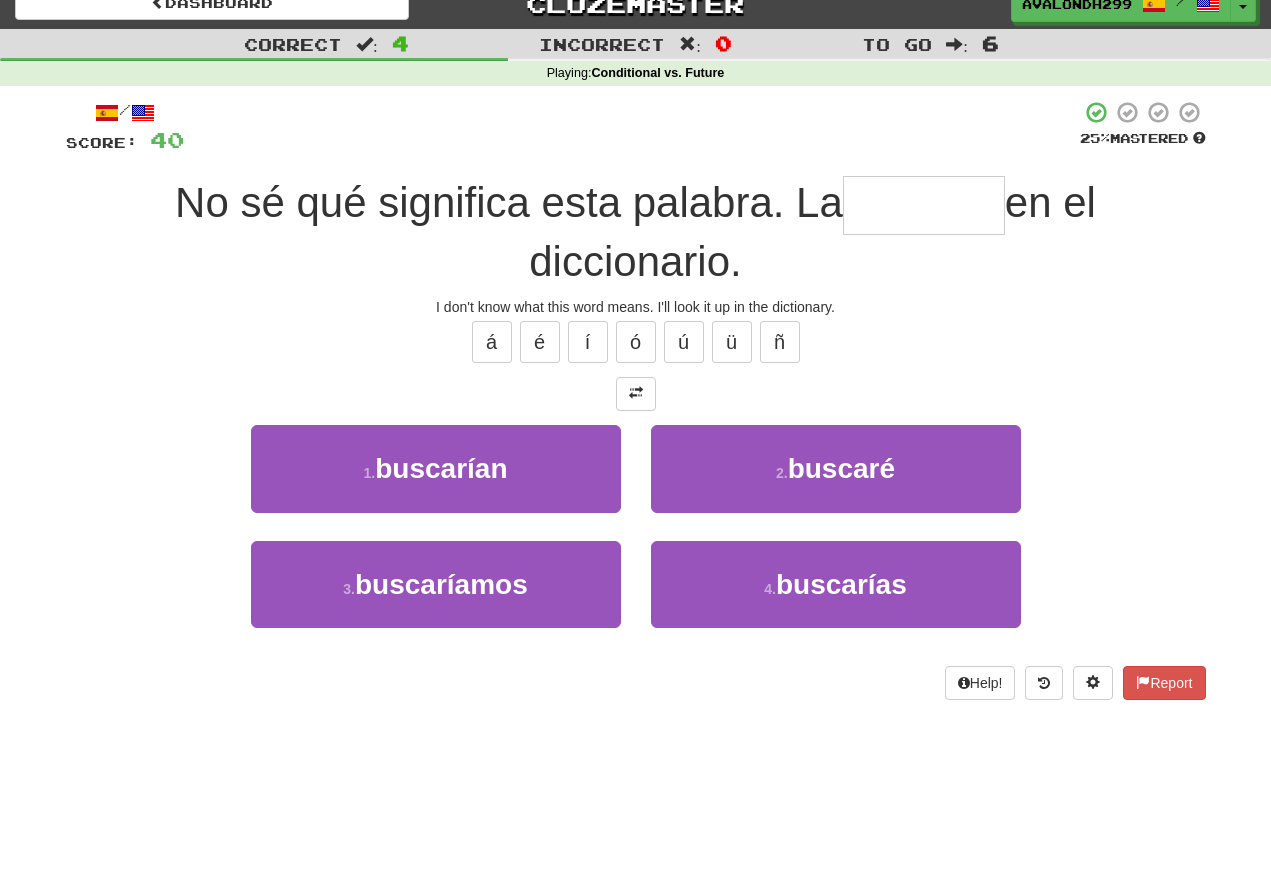 scroll, scrollTop: 22, scrollLeft: 0, axis: vertical 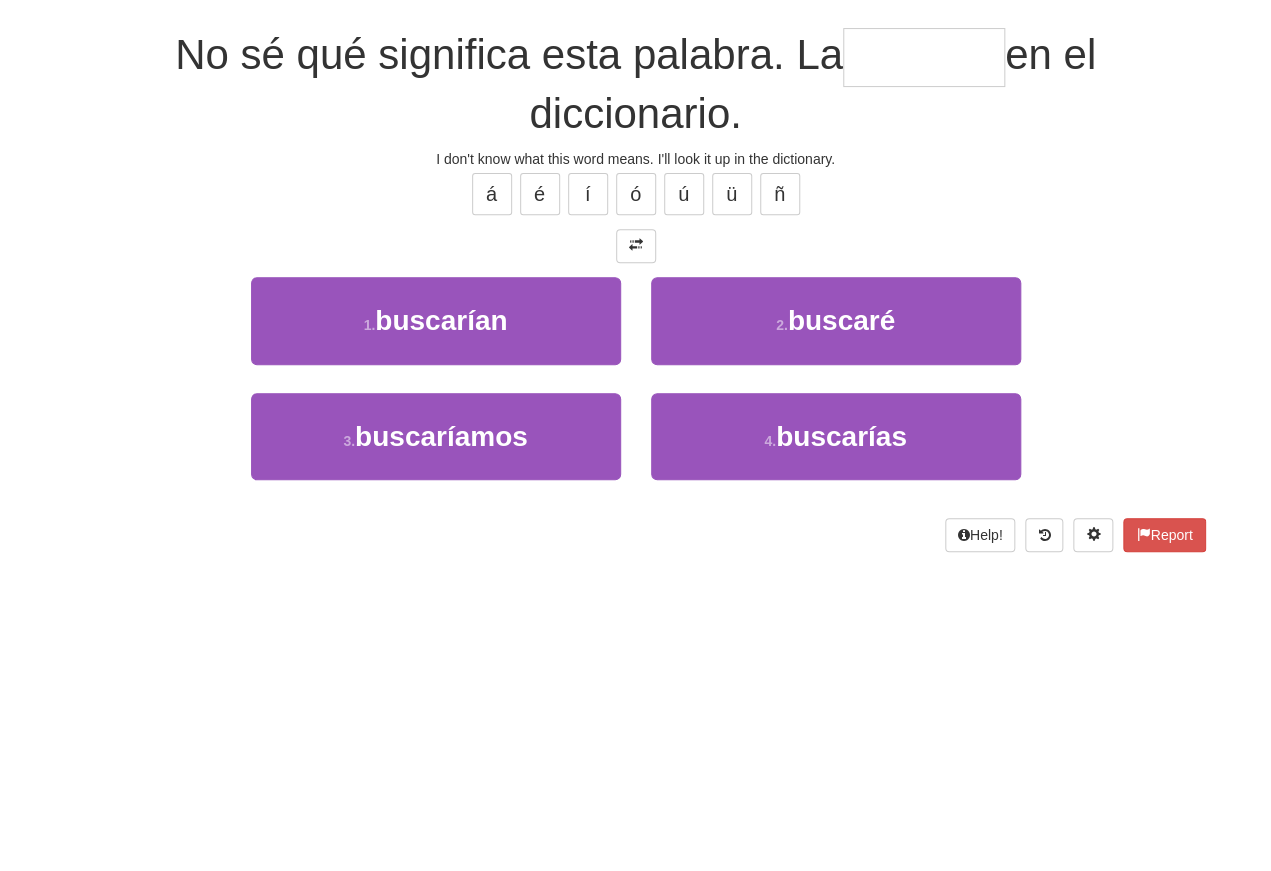 click on "2 .  buscaré" at bounding box center (836, 468) 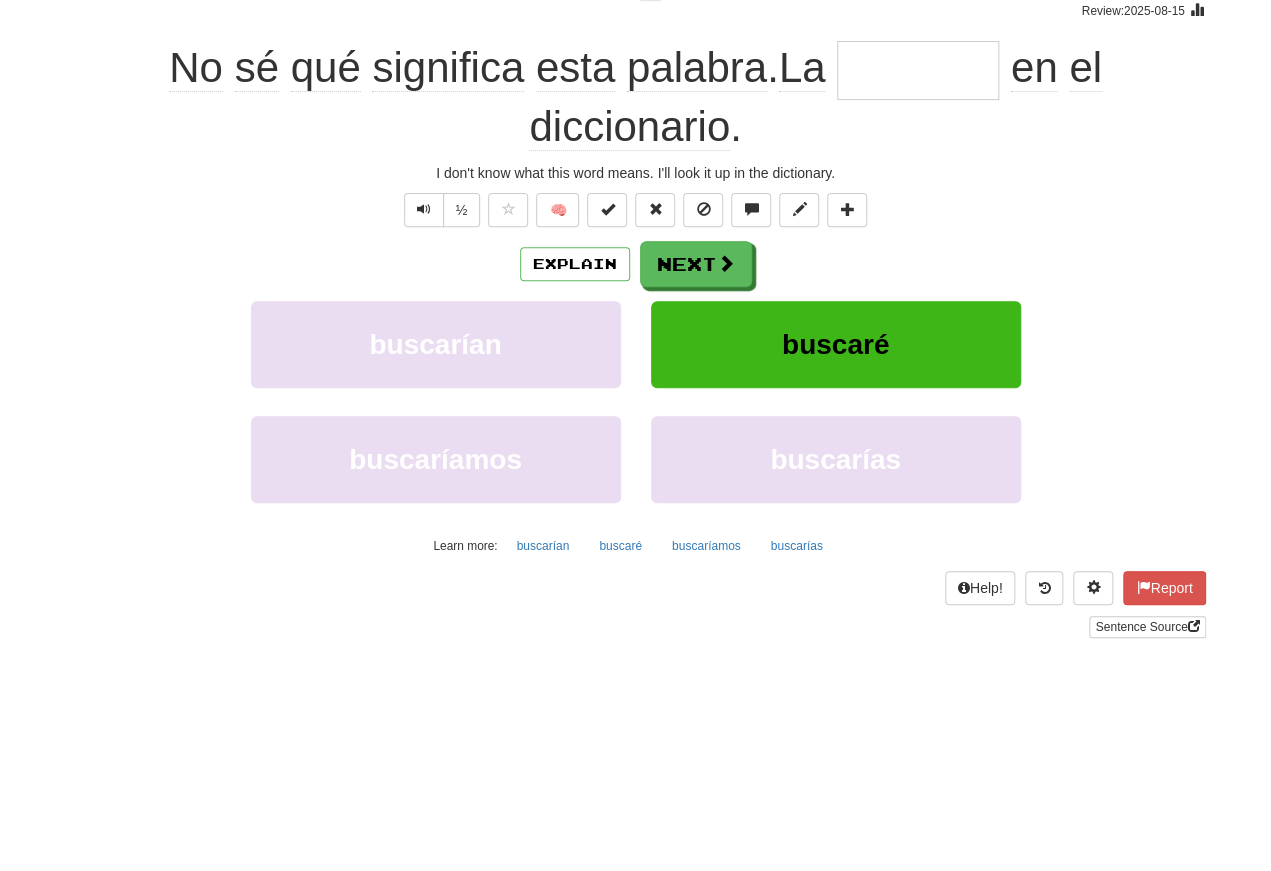 type on "*******" 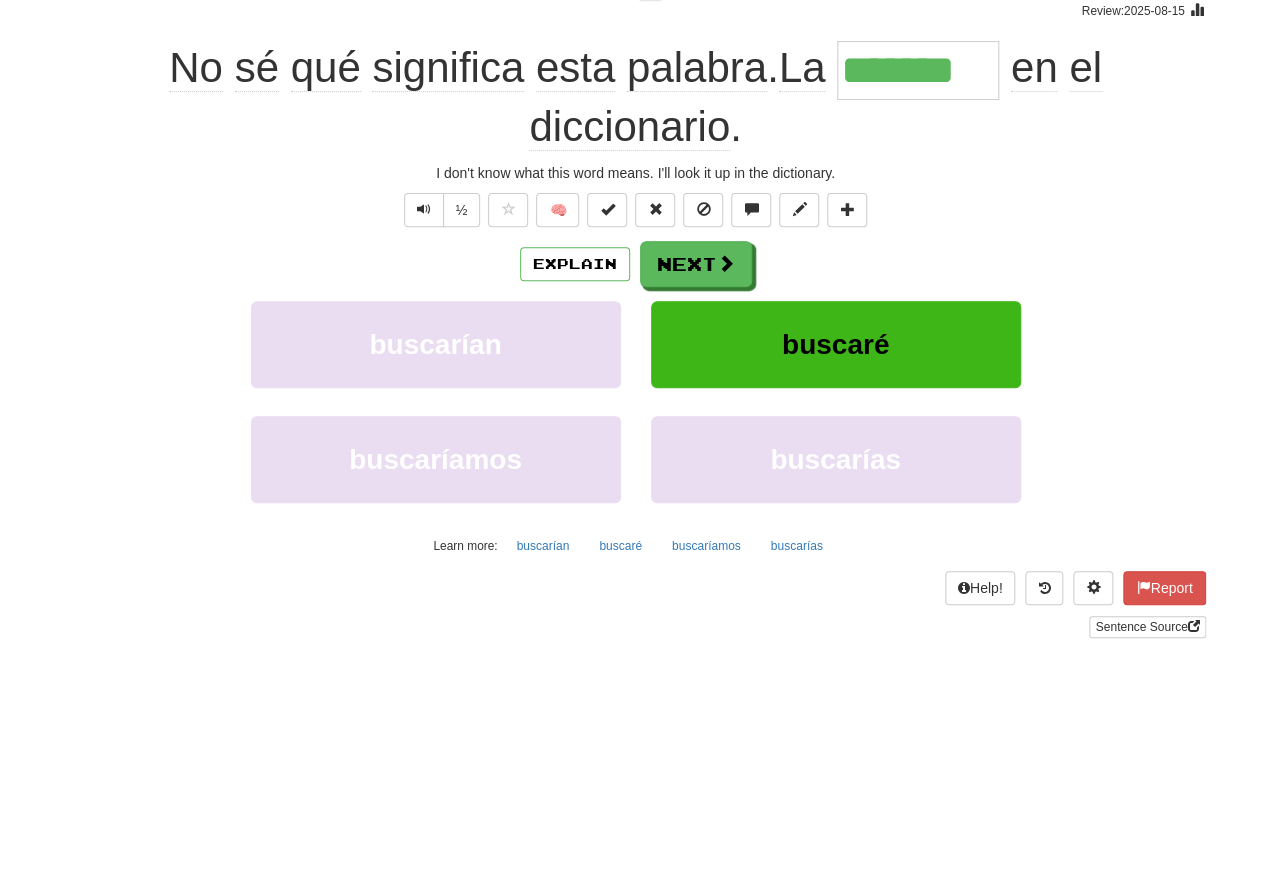 scroll, scrollTop: 170, scrollLeft: 0, axis: vertical 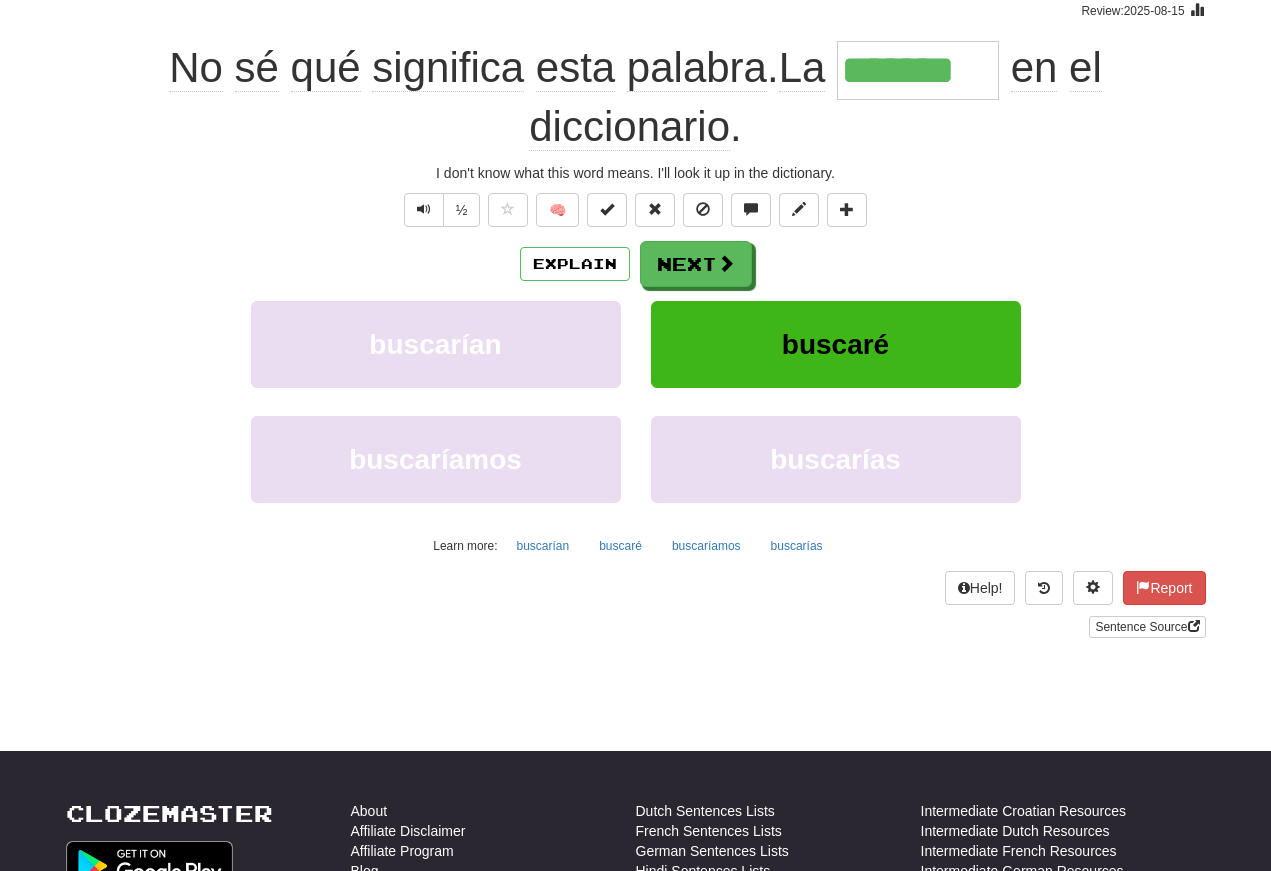 click at bounding box center [424, 210] 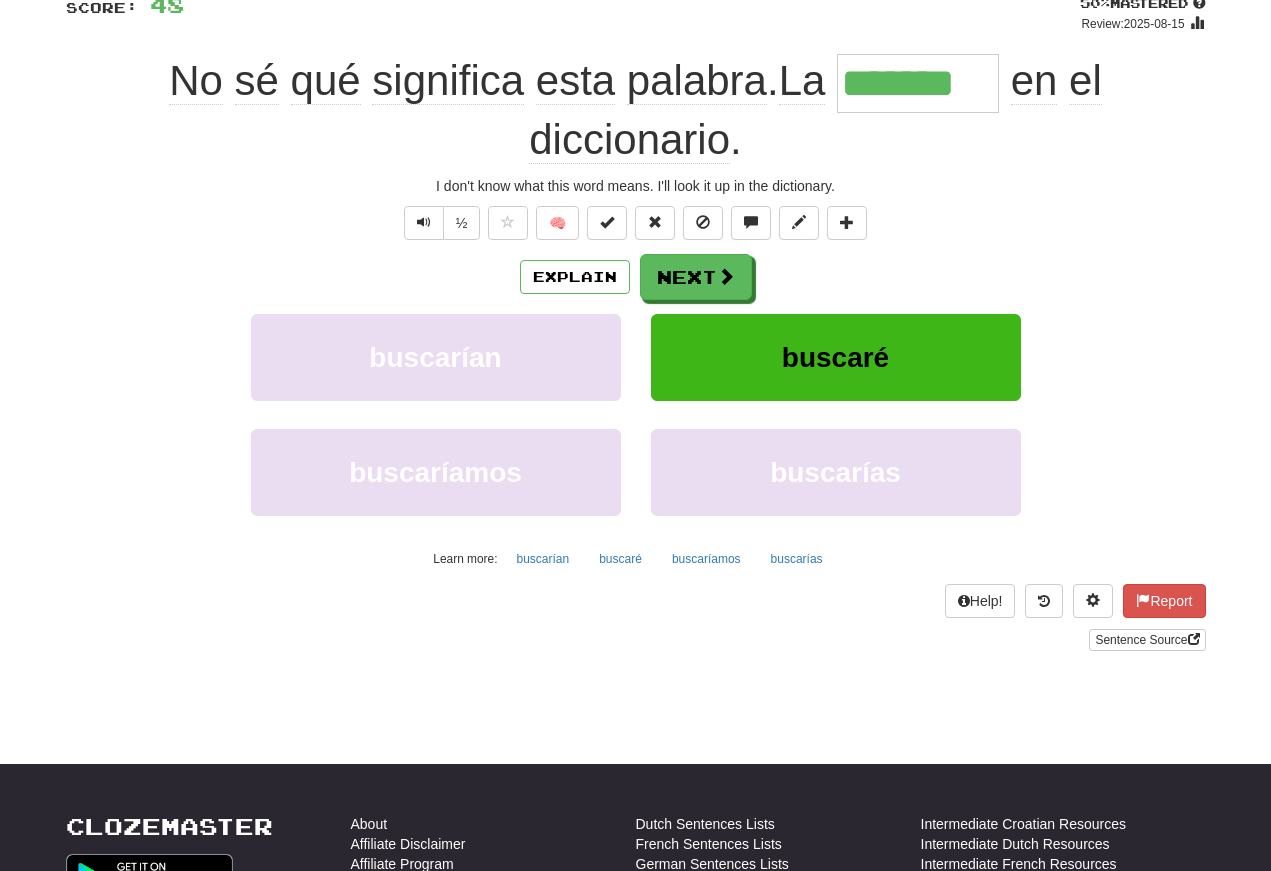 click on "Correct   :   5 Incorrect   :   0 To go   :   5 Playing :  Conditional vs. Future  /  Score:   48 + 8 50 %  Mastered Review:  2025-08-15 No   sé   qué   significa   esta   palabra .  La   *******   en   el   diccionario . I don't know what this word means. I'll look it up in the dictionary. ½ 🧠 Explain Next buscarían buscaré buscaríamos buscarías Learn more: buscarían buscaré buscaríamos buscarías  Help!  Report Sentence Source" at bounding box center (635, 286) 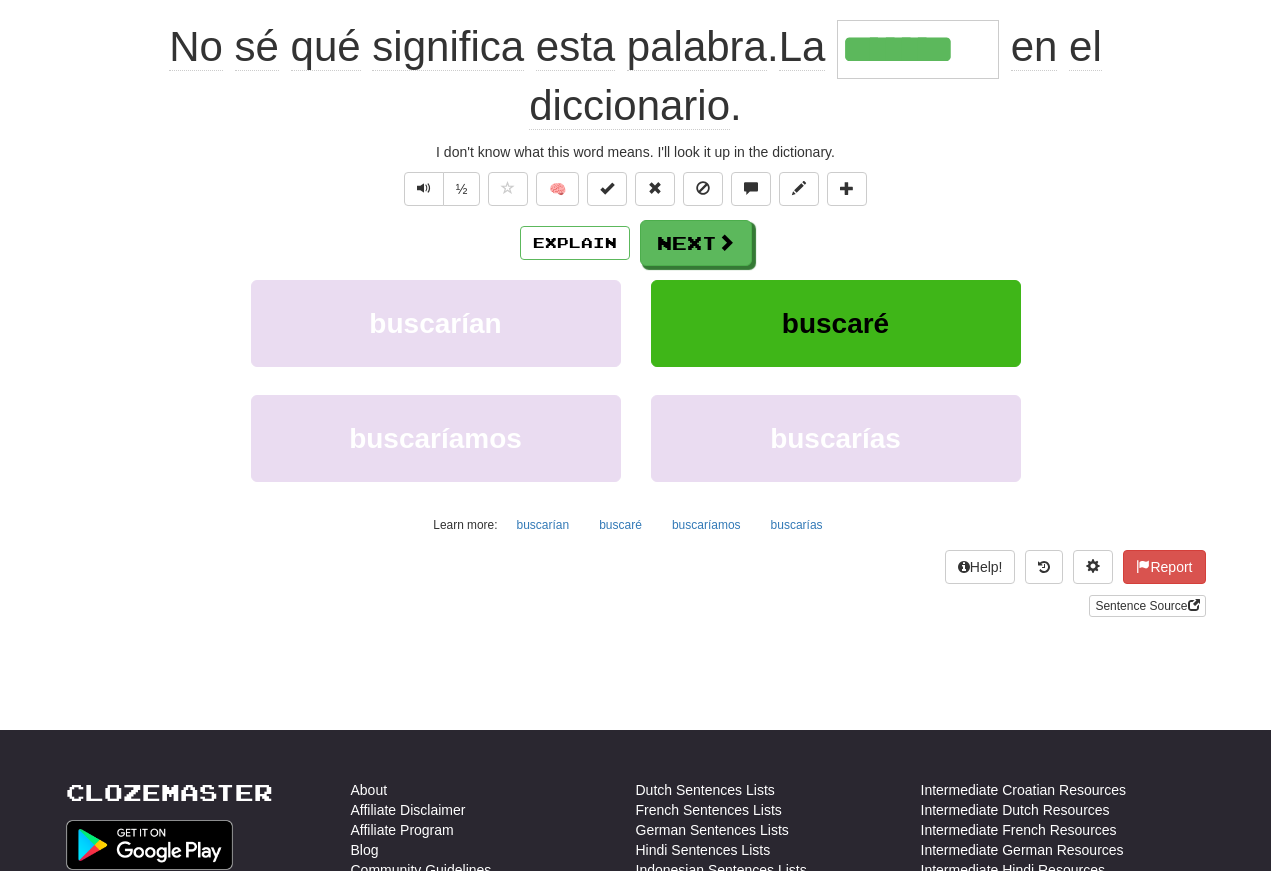 scroll, scrollTop: 193, scrollLeft: 0, axis: vertical 